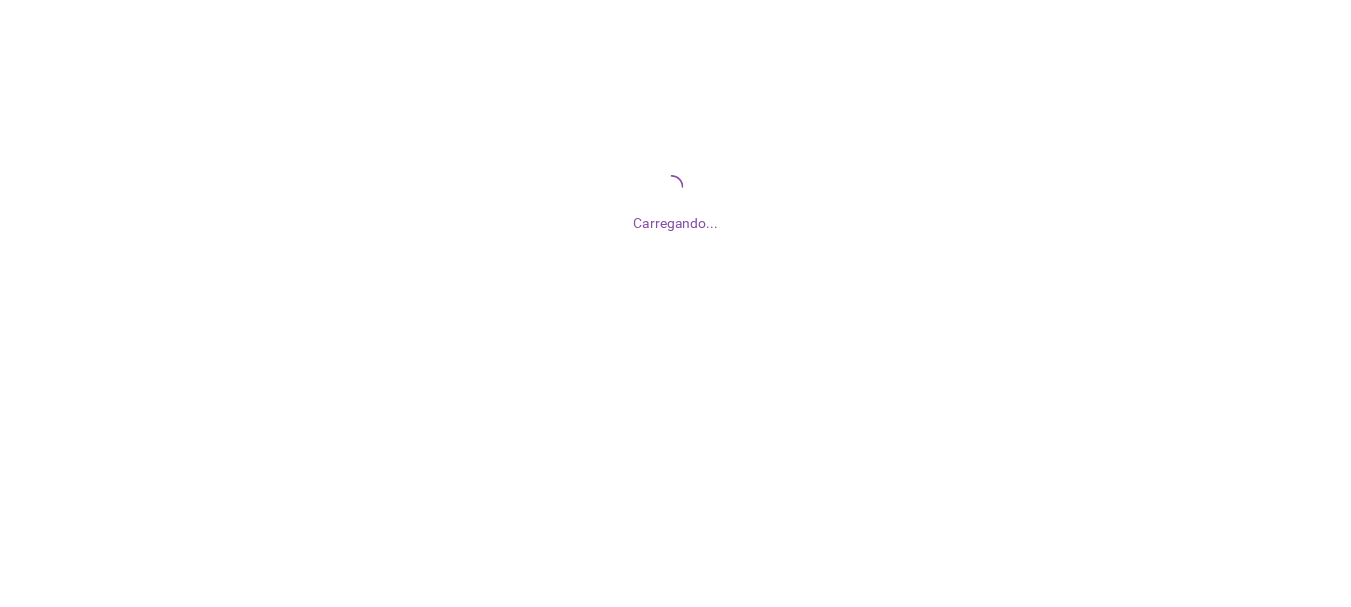 scroll, scrollTop: 0, scrollLeft: 0, axis: both 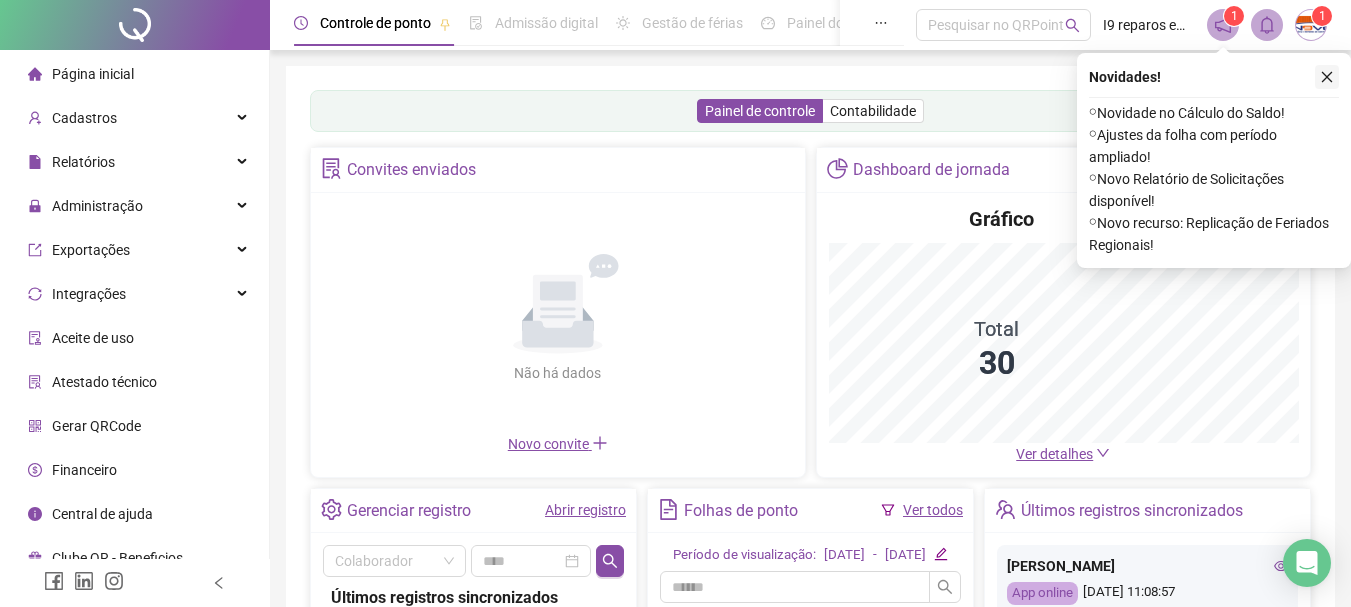 click 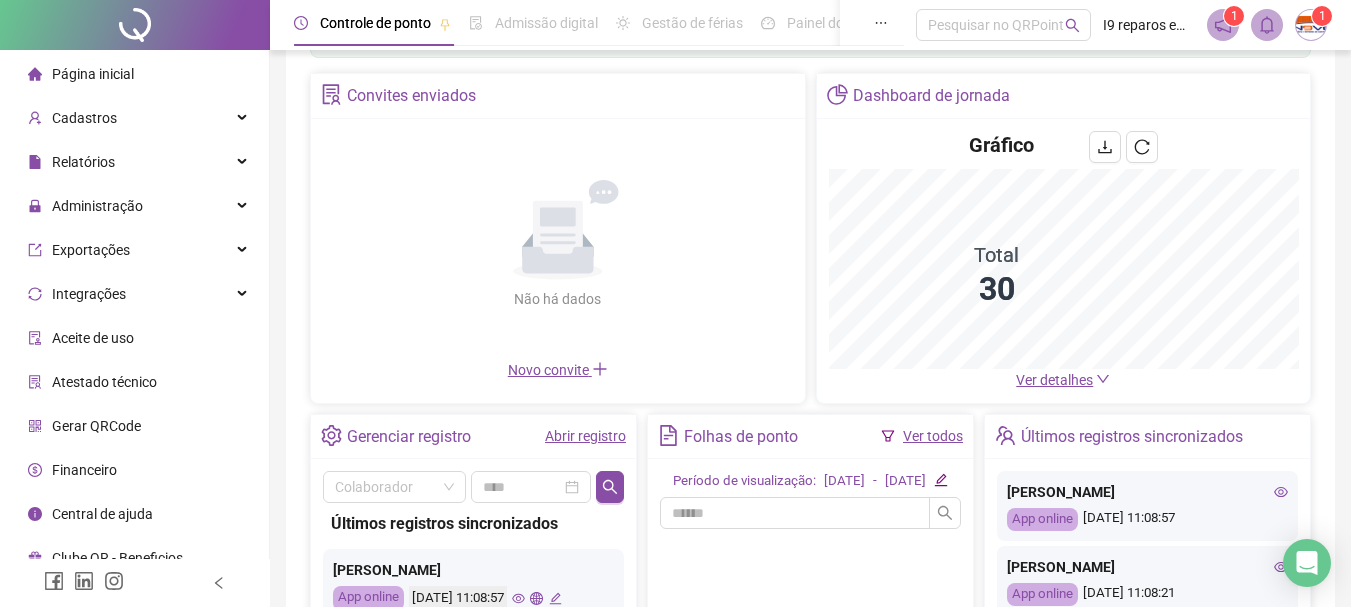 scroll, scrollTop: 200, scrollLeft: 0, axis: vertical 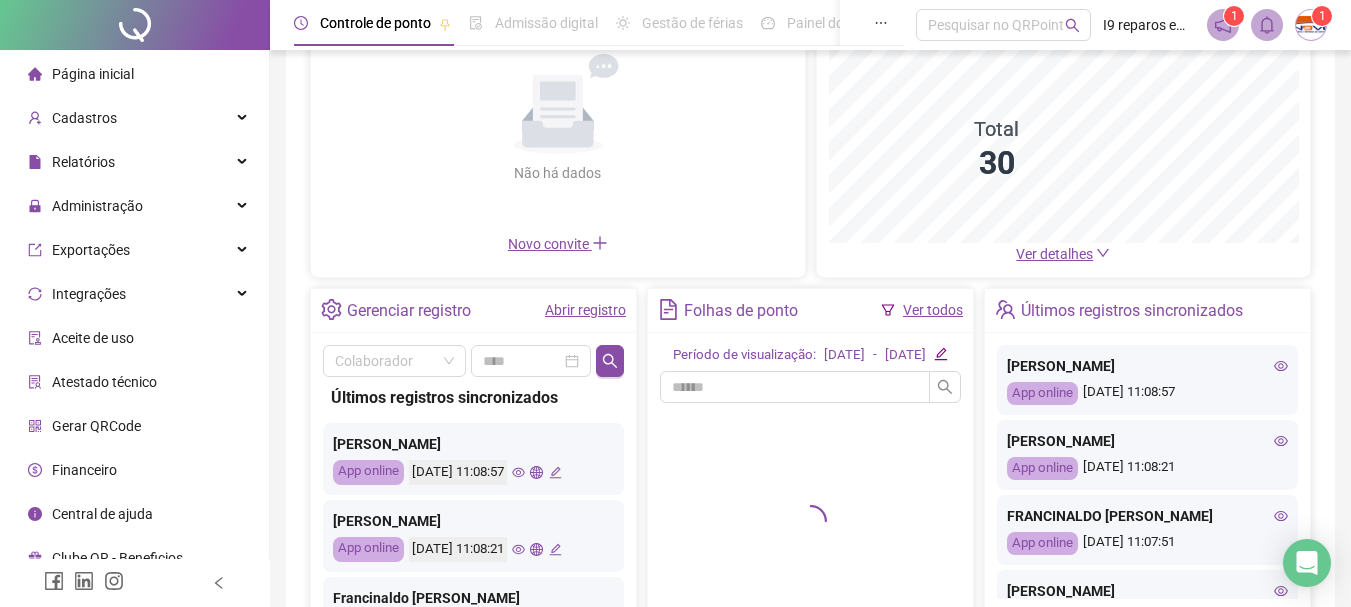 click 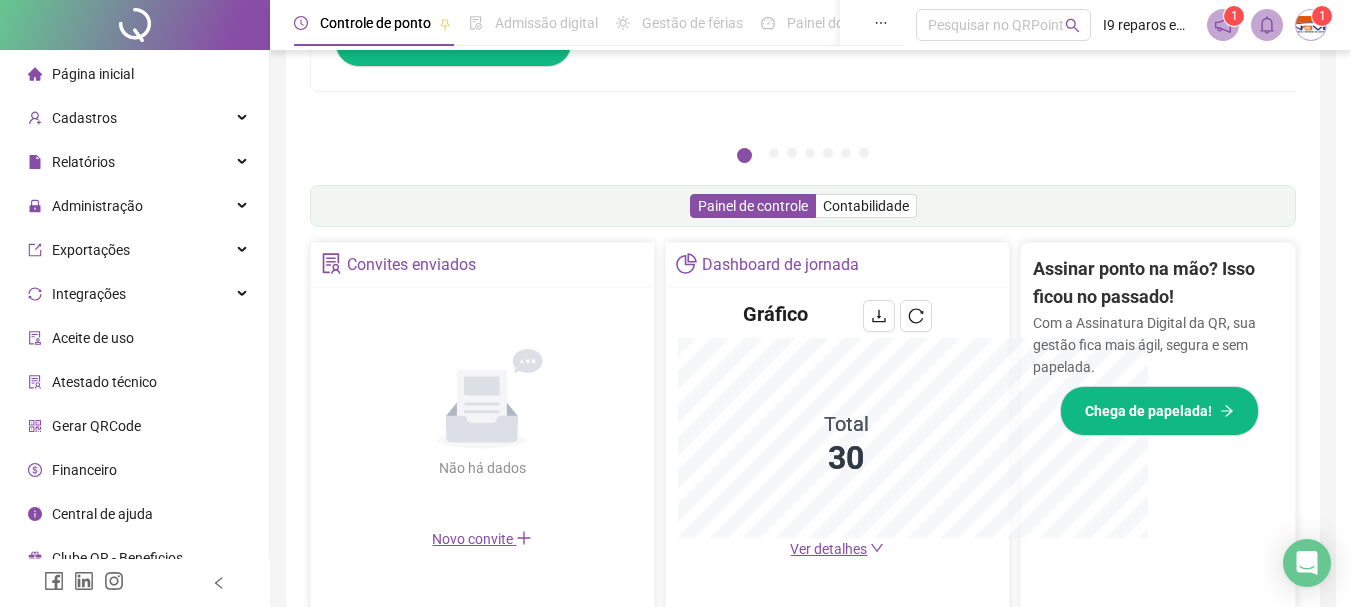 type on "**********" 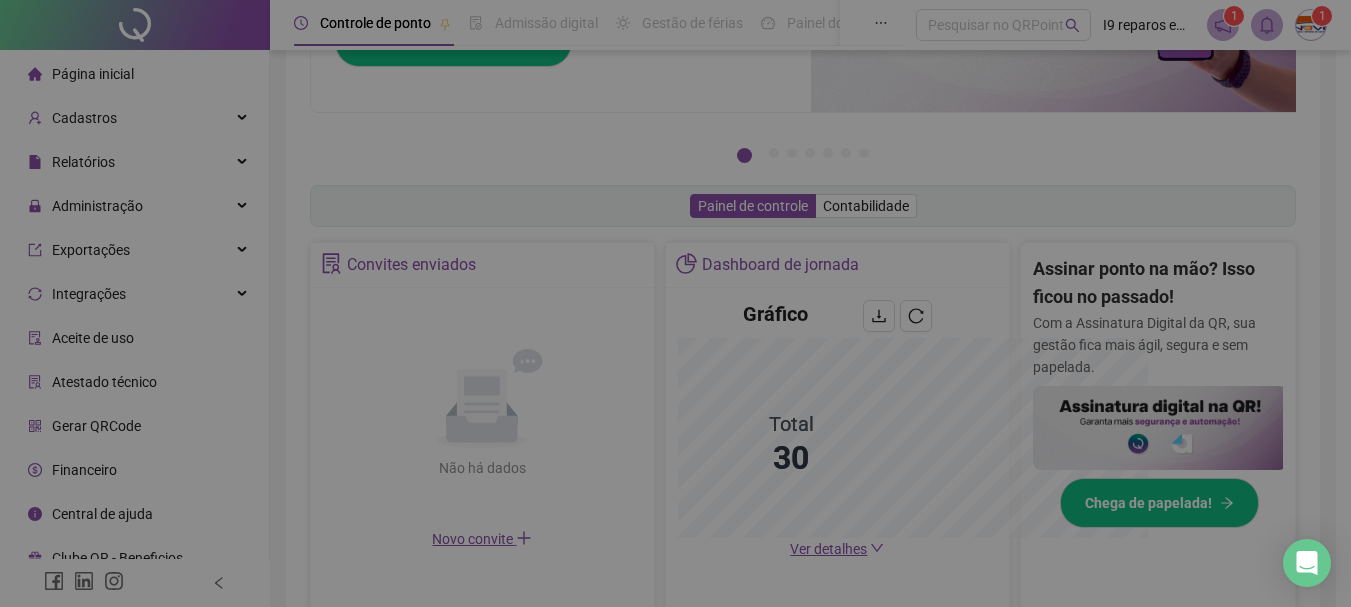 scroll, scrollTop: 495, scrollLeft: 0, axis: vertical 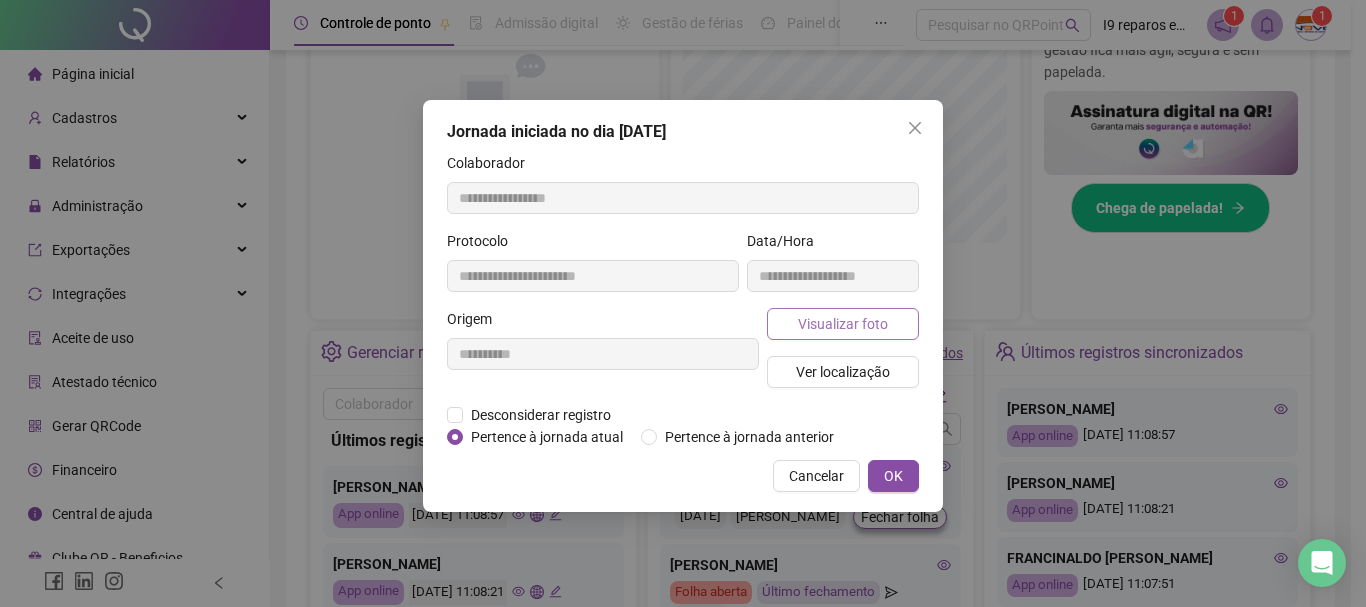 click on "Visualizar foto" at bounding box center (843, 324) 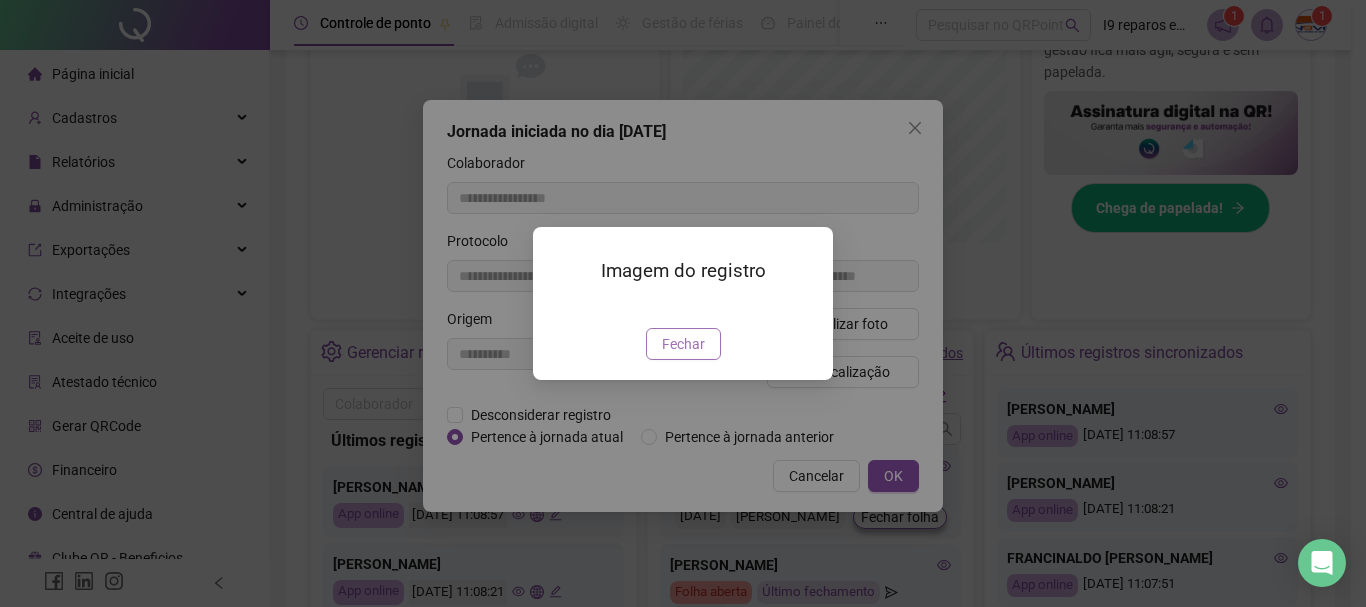 click on "Fechar" at bounding box center [683, 344] 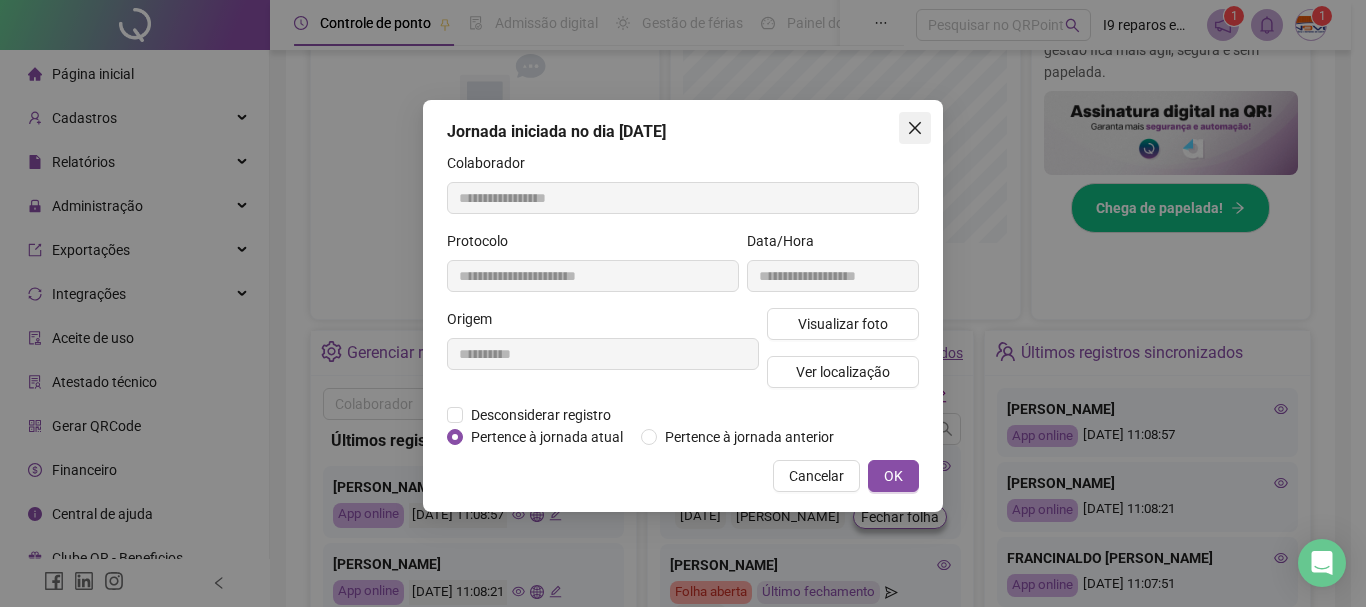 click 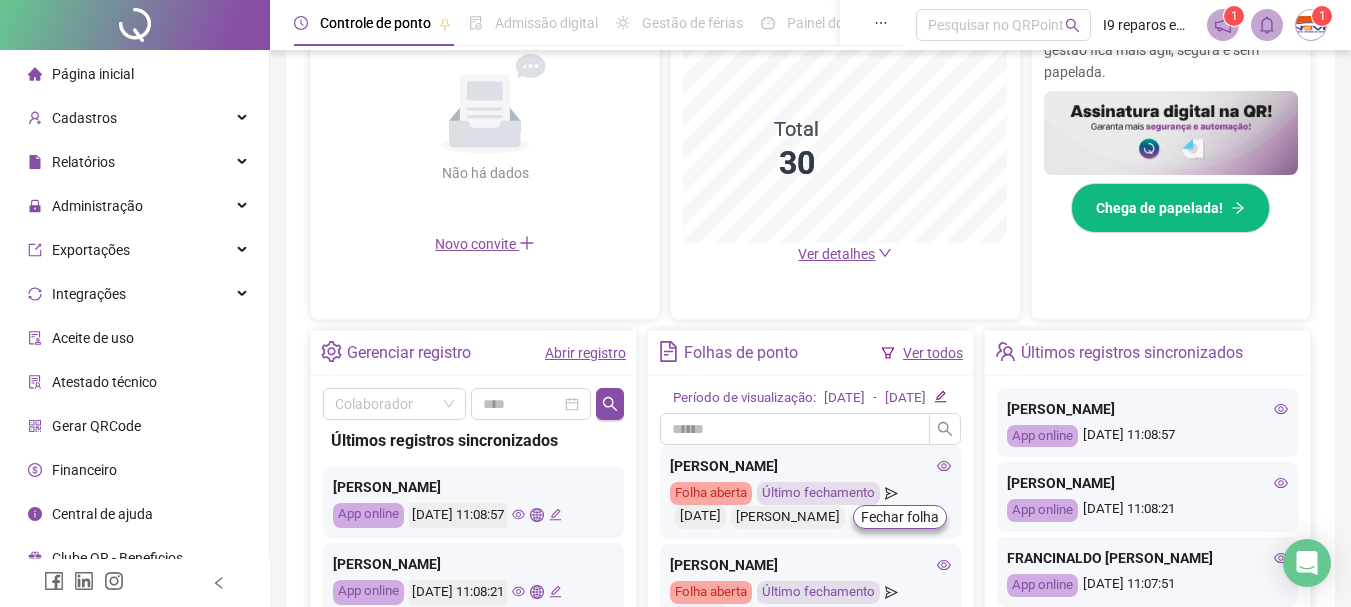 click 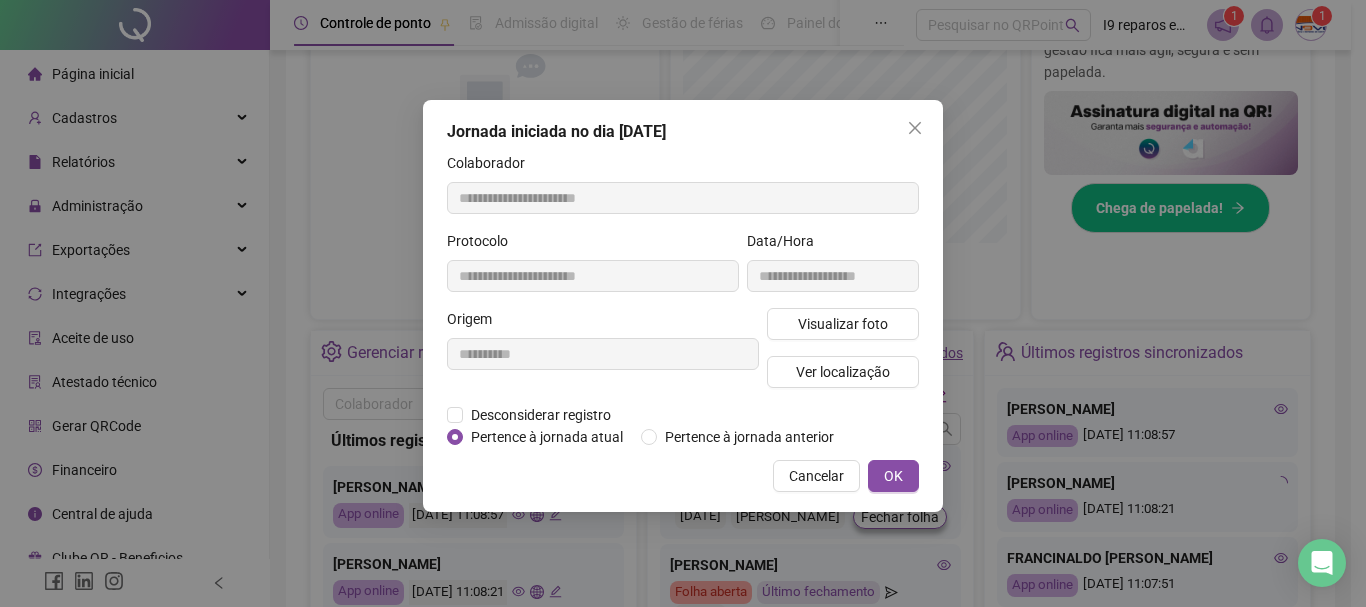 type on "**********" 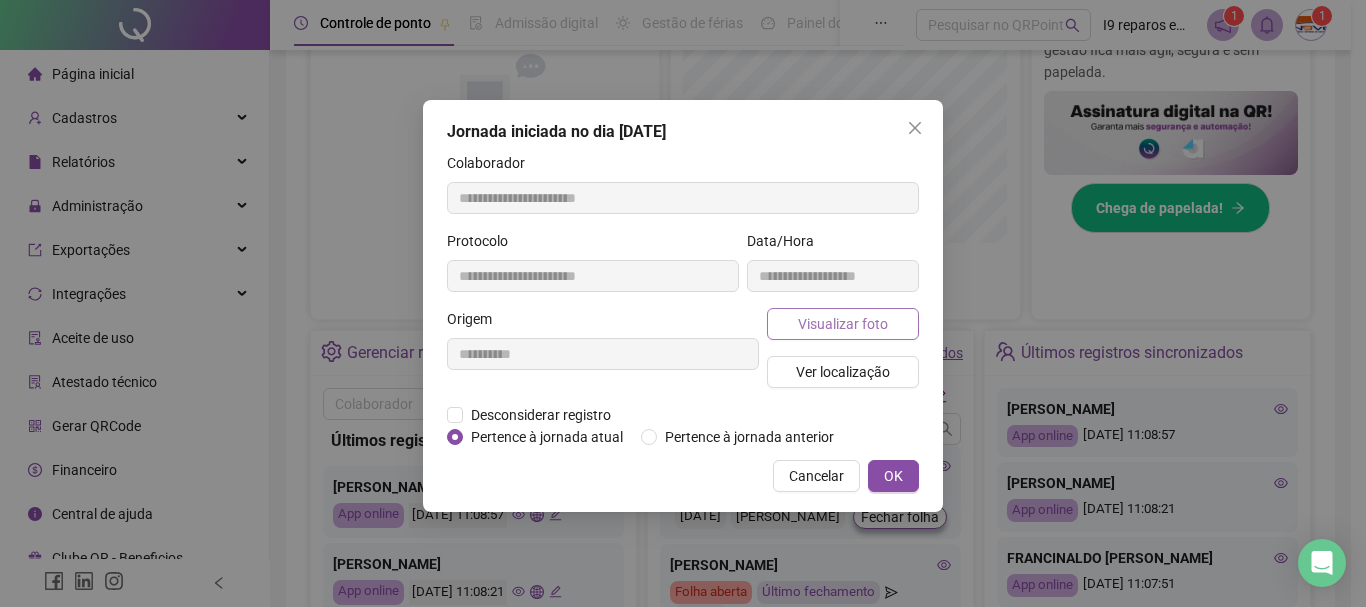 click on "Visualizar foto" at bounding box center [843, 324] 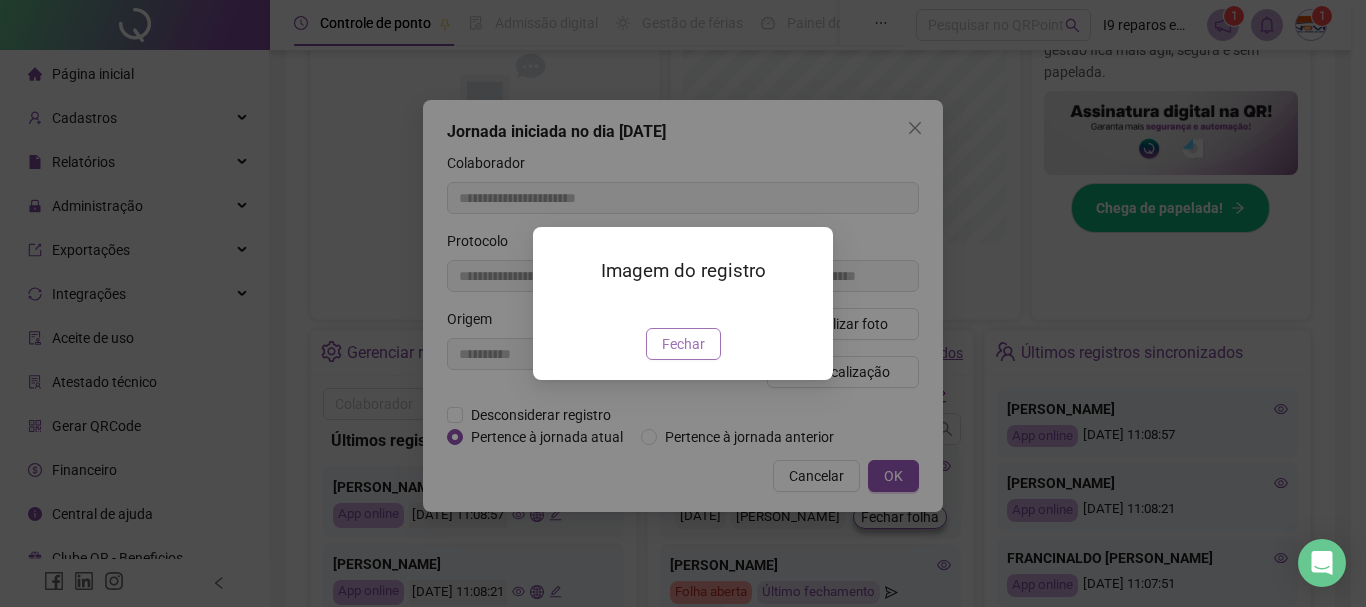 click on "Fechar" at bounding box center [683, 344] 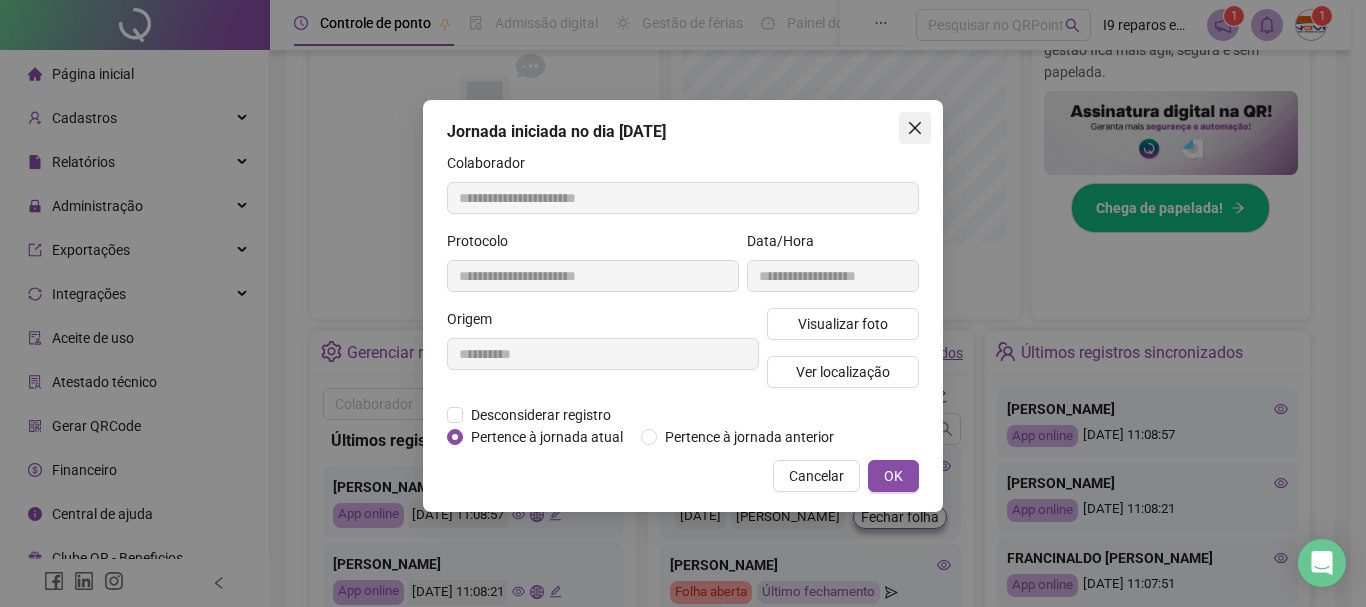 click at bounding box center (915, 128) 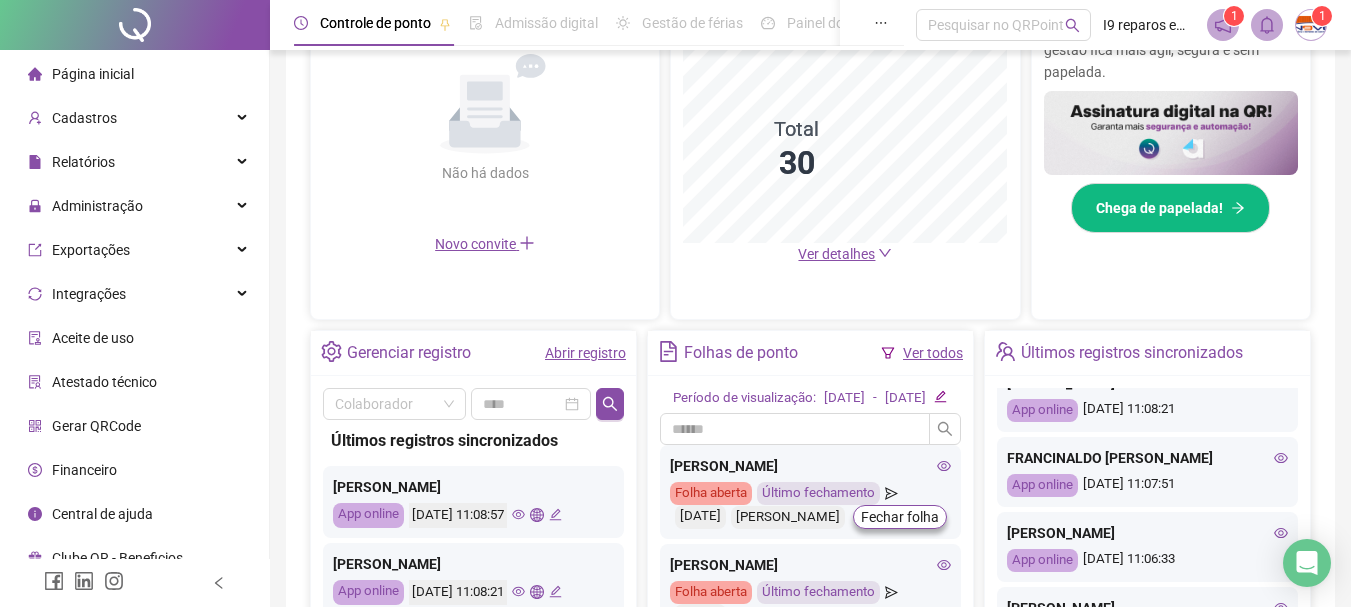 scroll, scrollTop: 200, scrollLeft: 0, axis: vertical 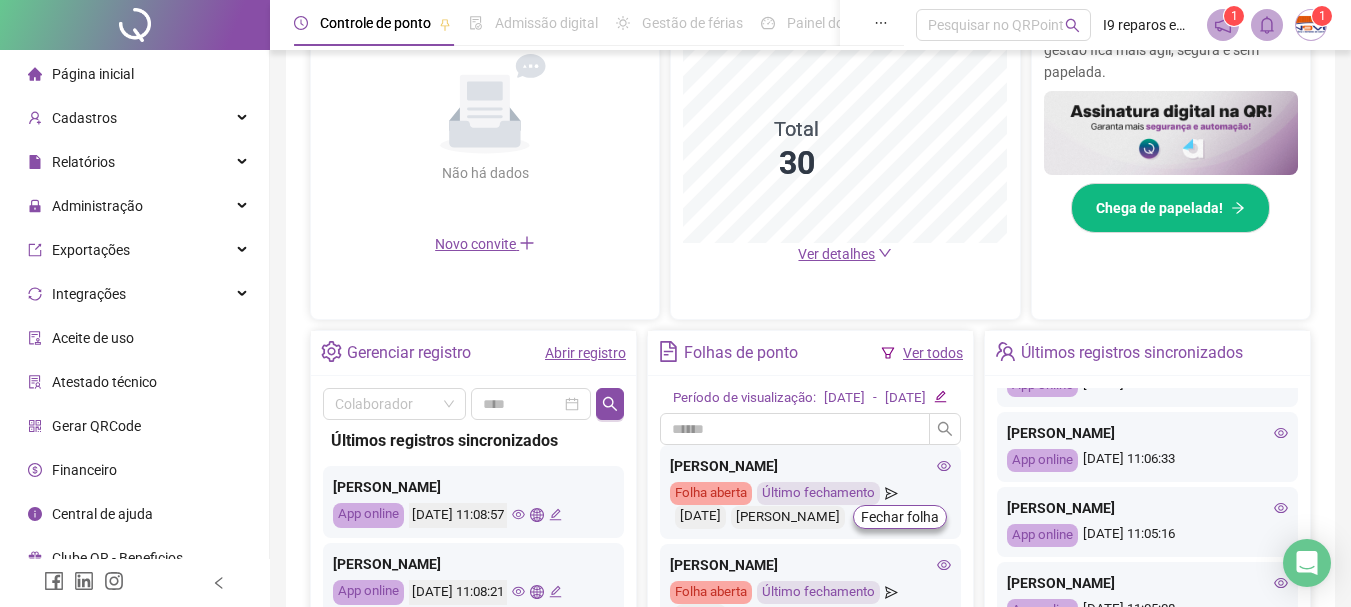 click 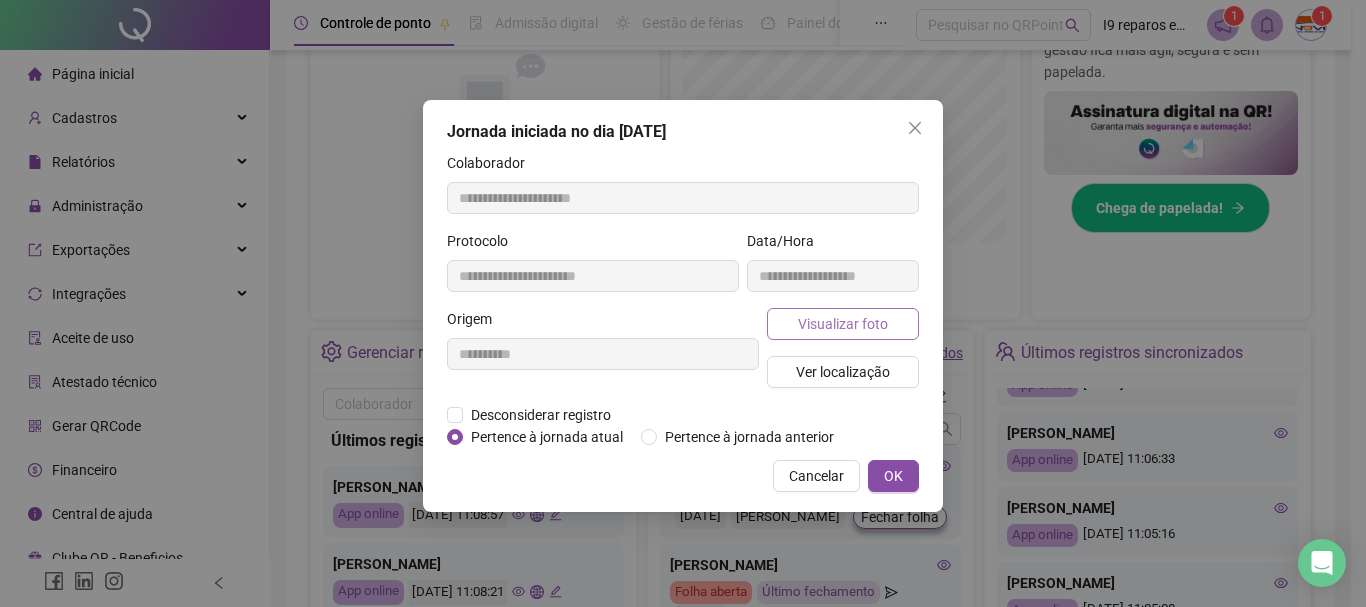 click on "Visualizar foto" at bounding box center [843, 324] 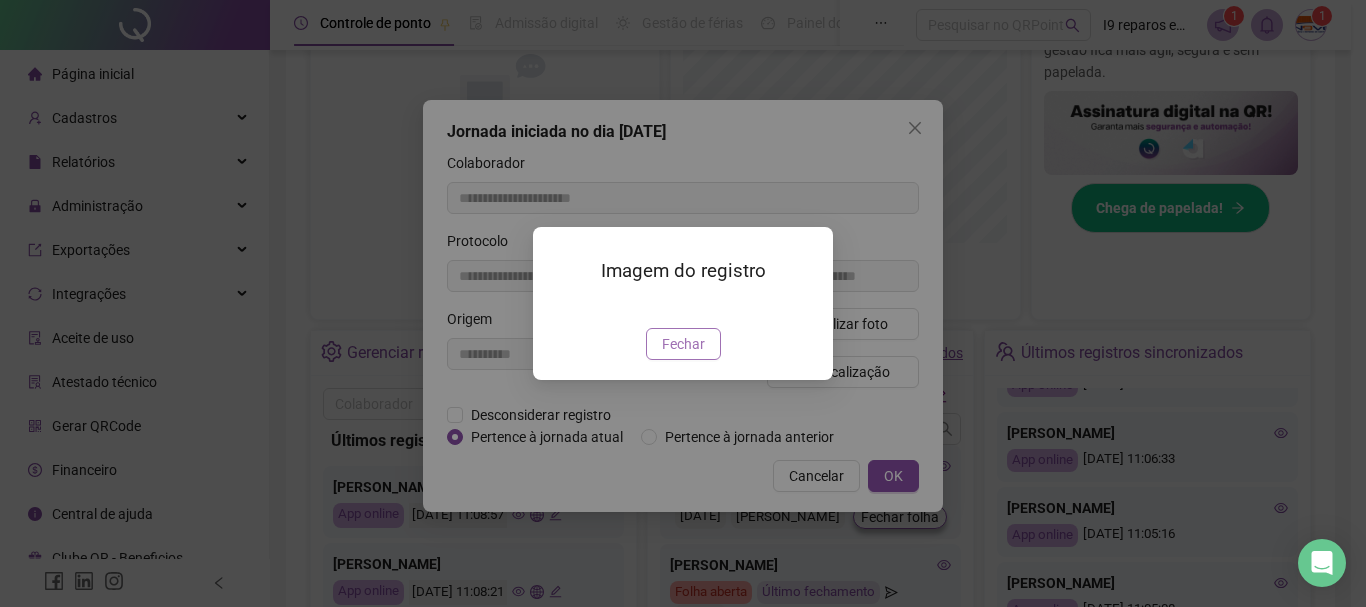 drag, startPoint x: 705, startPoint y: 456, endPoint x: 803, endPoint y: 294, distance: 189.33568 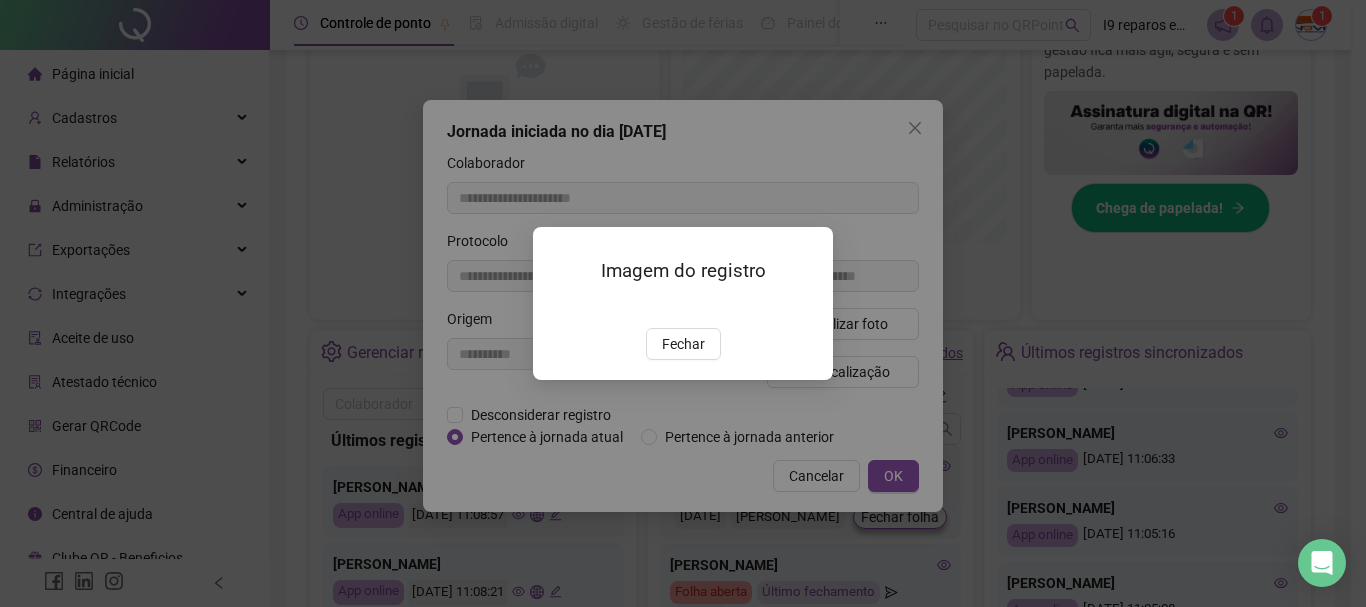 click on "Fechar" at bounding box center (683, 344) 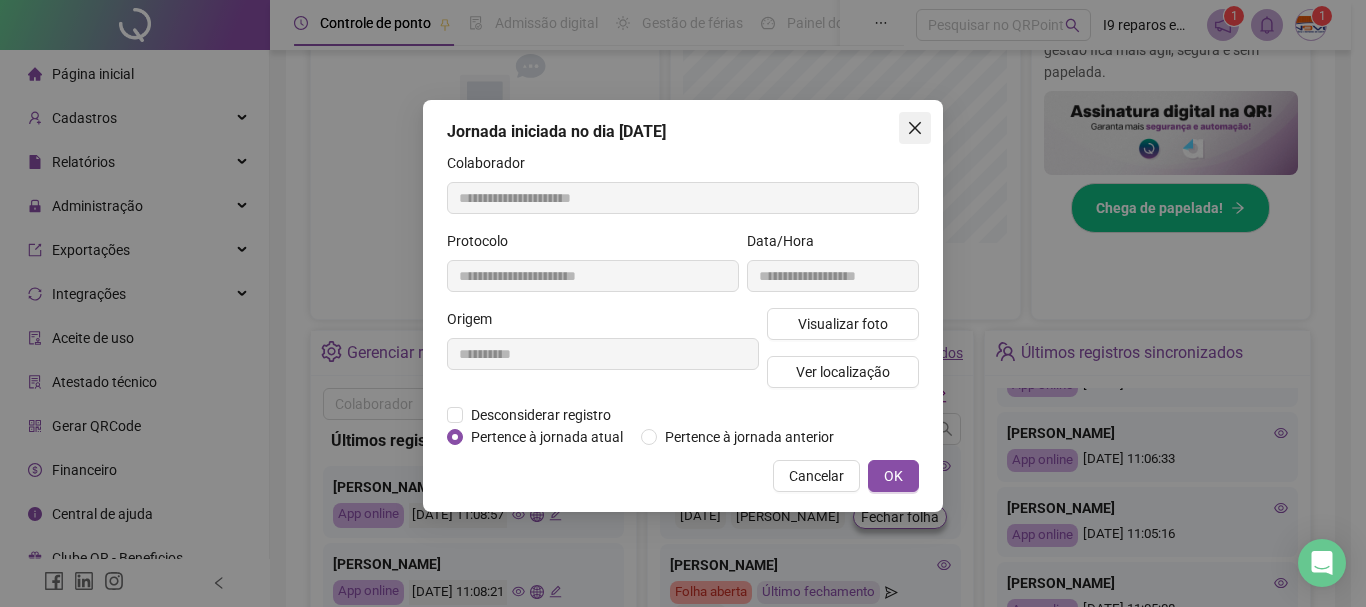 click at bounding box center [915, 128] 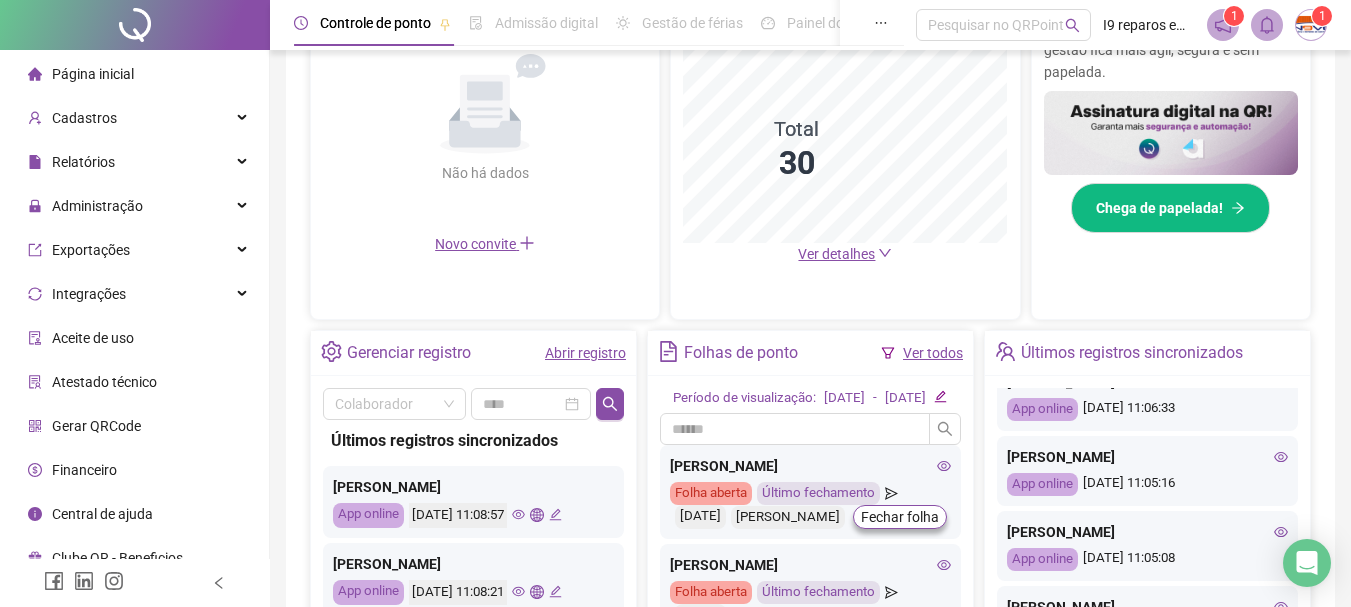 scroll, scrollTop: 300, scrollLeft: 0, axis: vertical 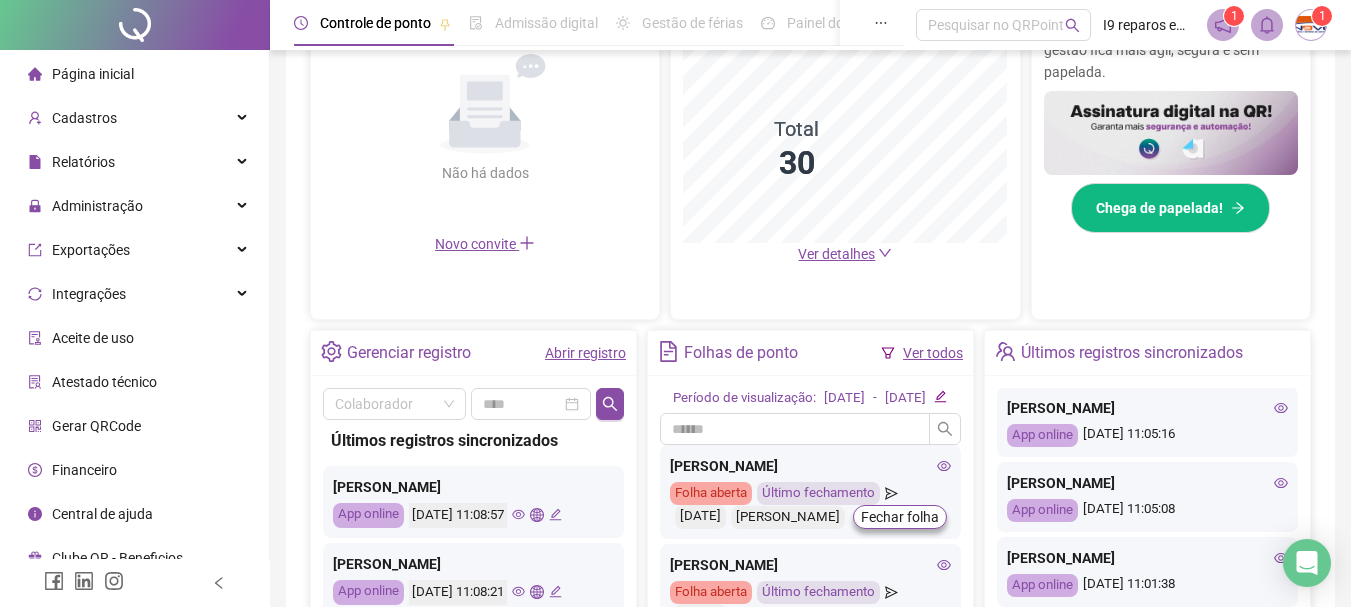 click 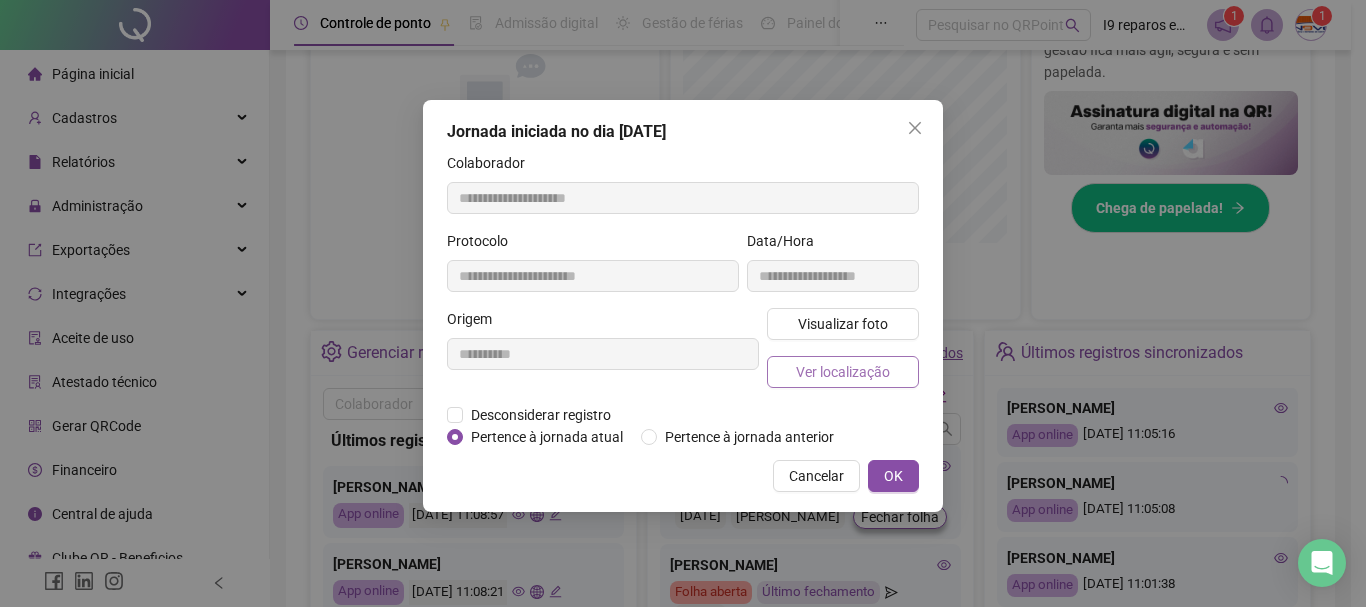 type on "**********" 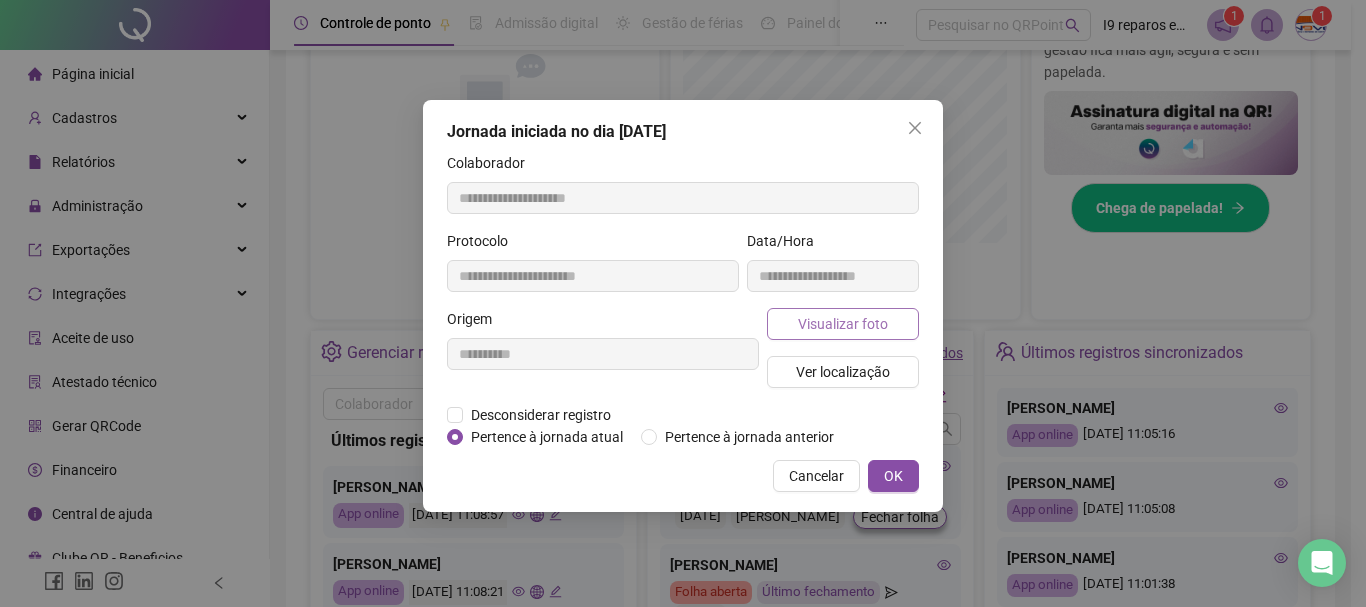 click on "Visualizar foto" at bounding box center (843, 324) 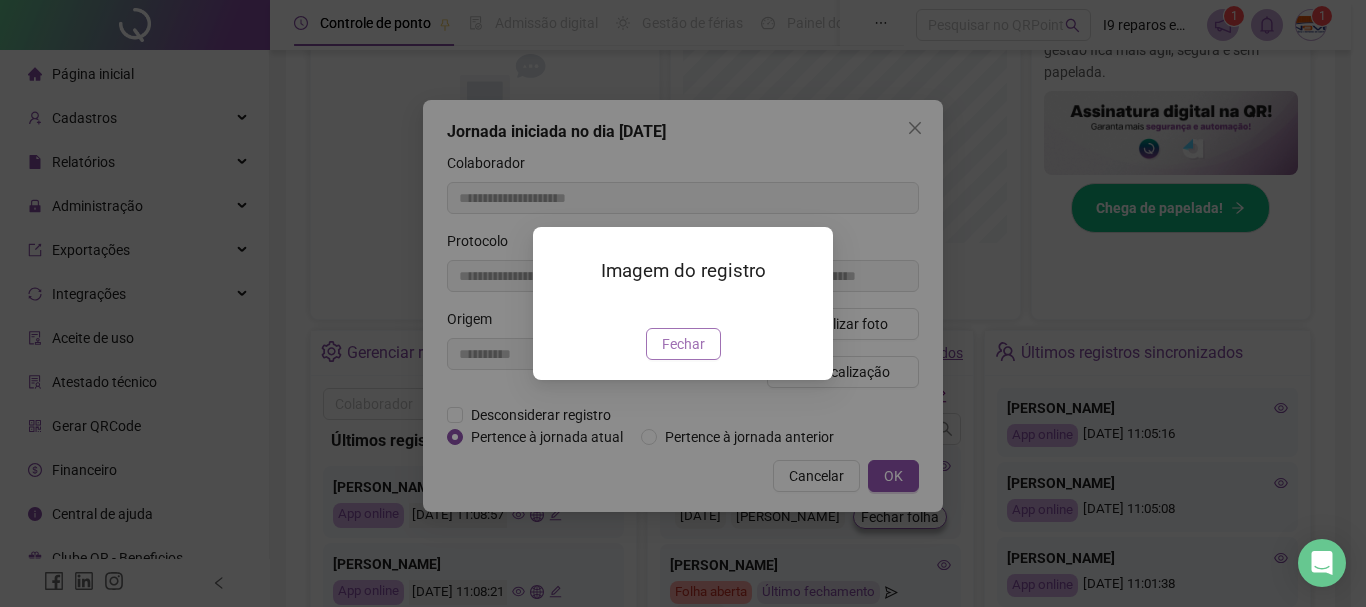 click on "Fechar" at bounding box center [683, 344] 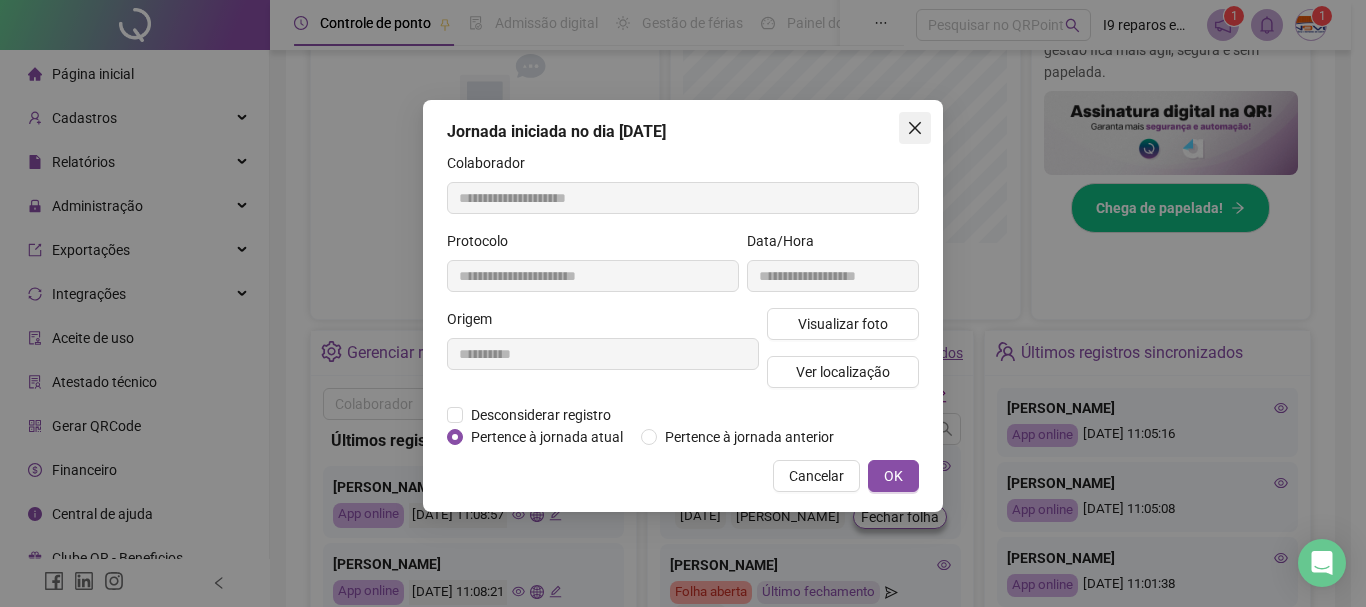 click at bounding box center (915, 128) 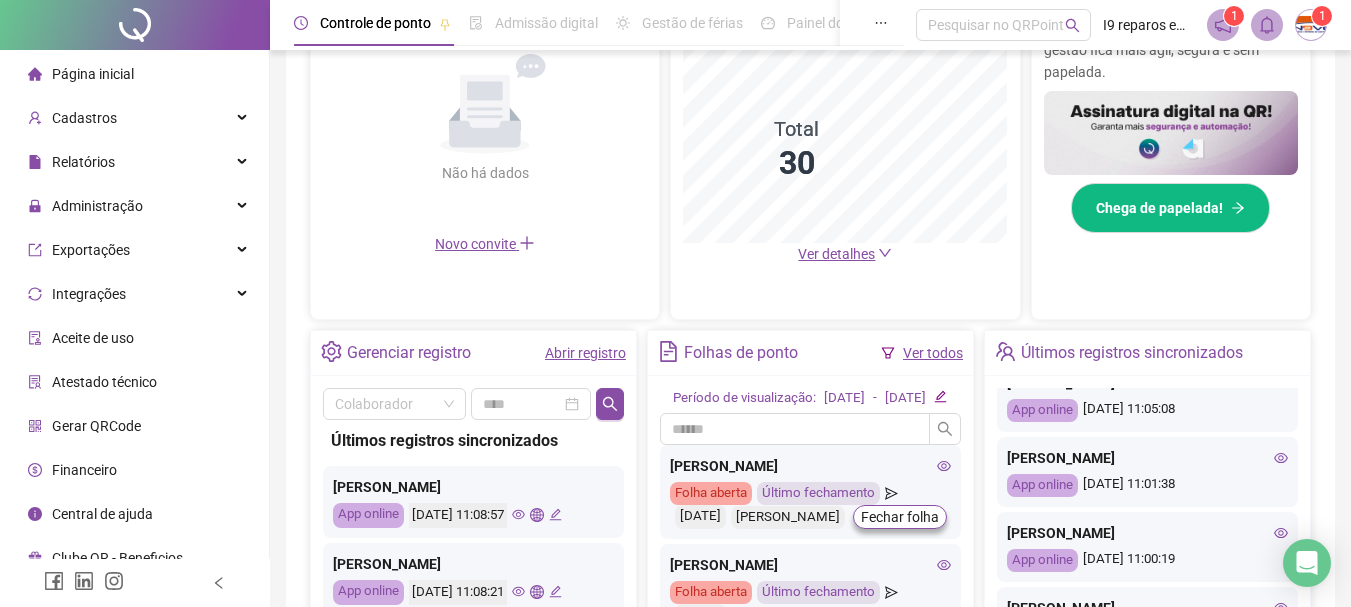 scroll, scrollTop: 500, scrollLeft: 0, axis: vertical 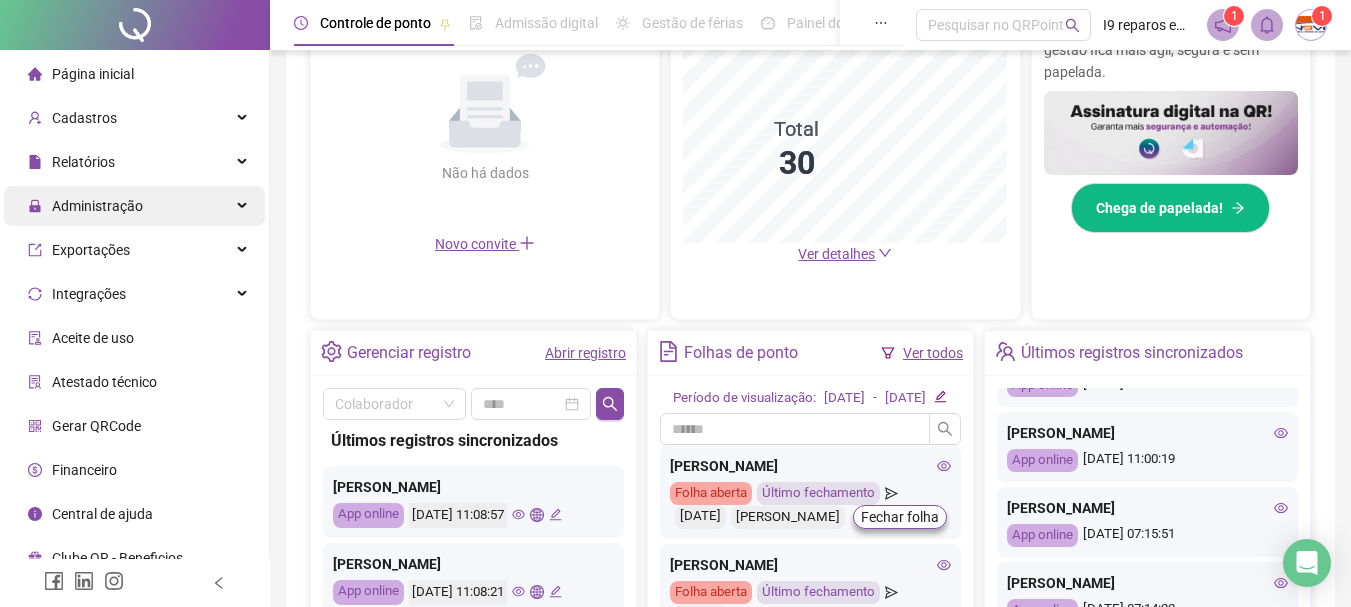 click at bounding box center [244, 206] 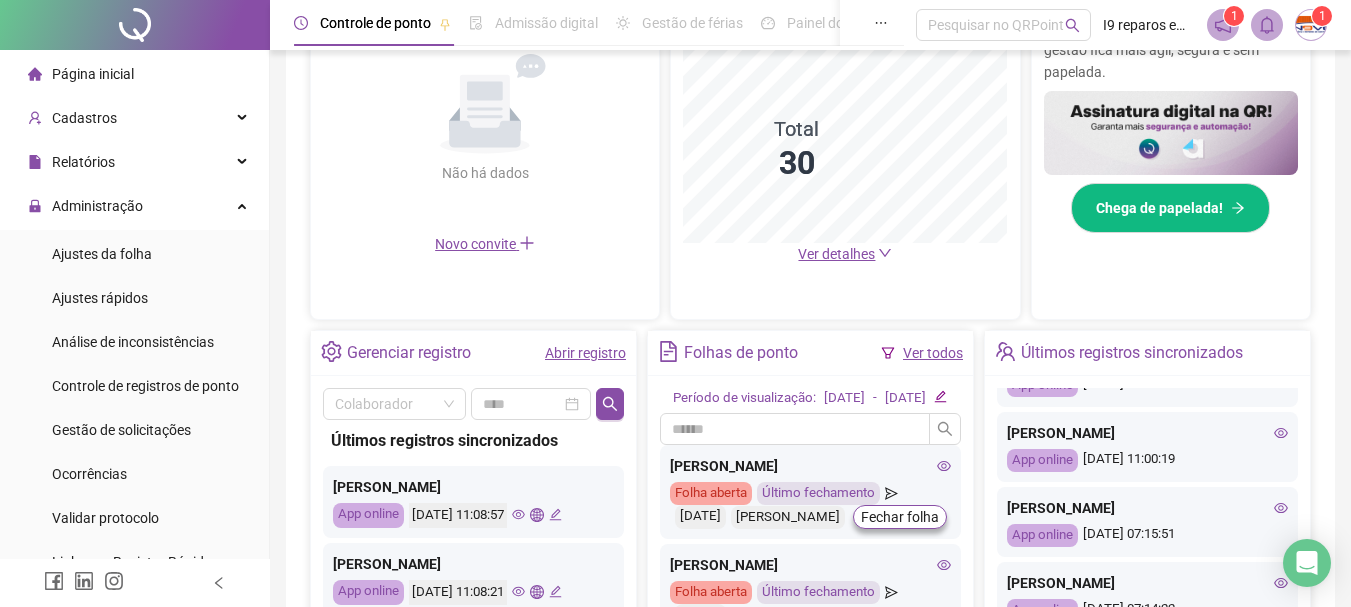 click on "Ajustes da folha" at bounding box center [102, 254] 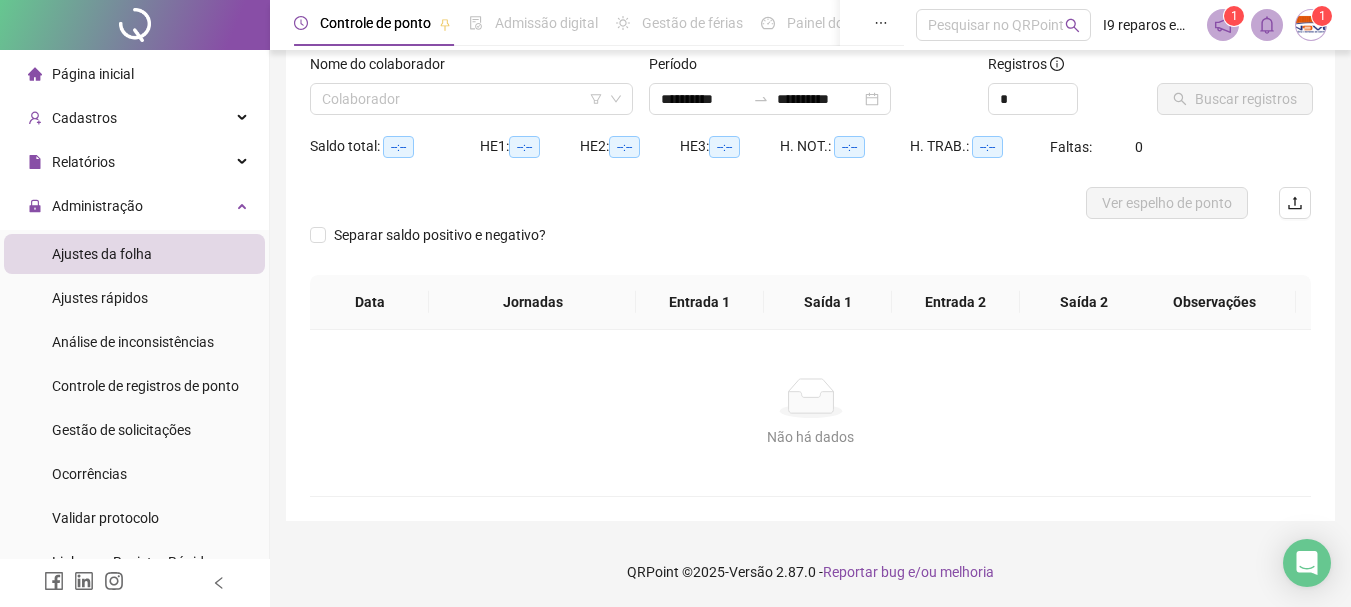 scroll, scrollTop: 131, scrollLeft: 0, axis: vertical 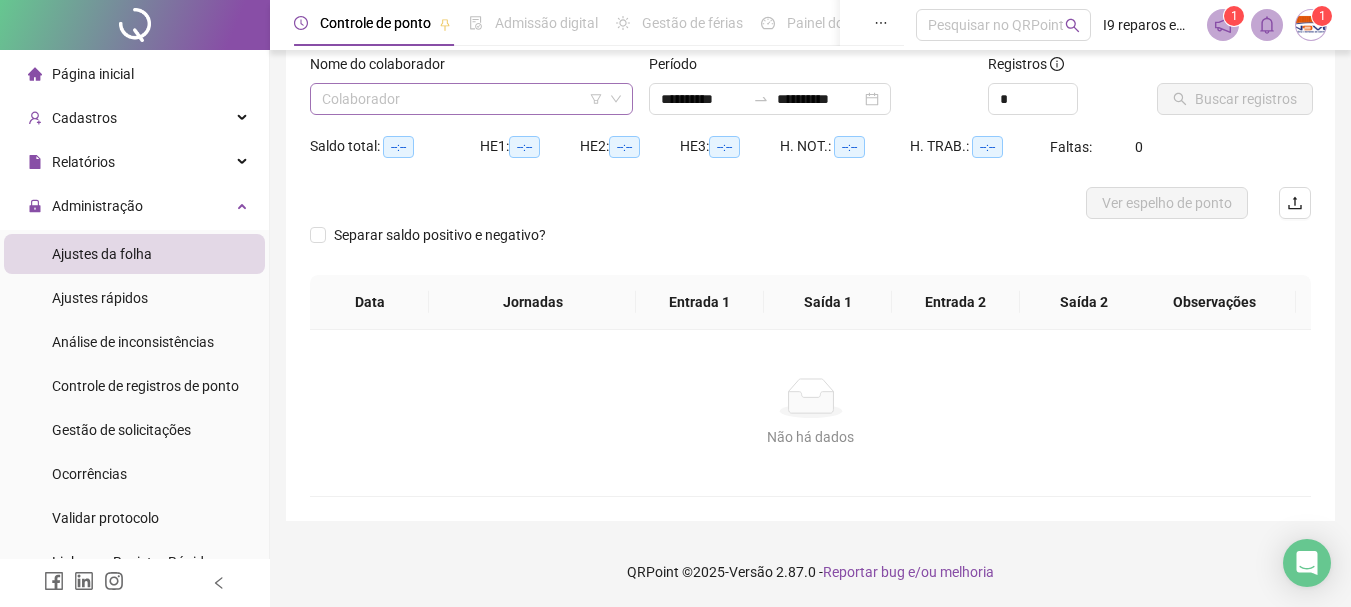 click at bounding box center (465, 99) 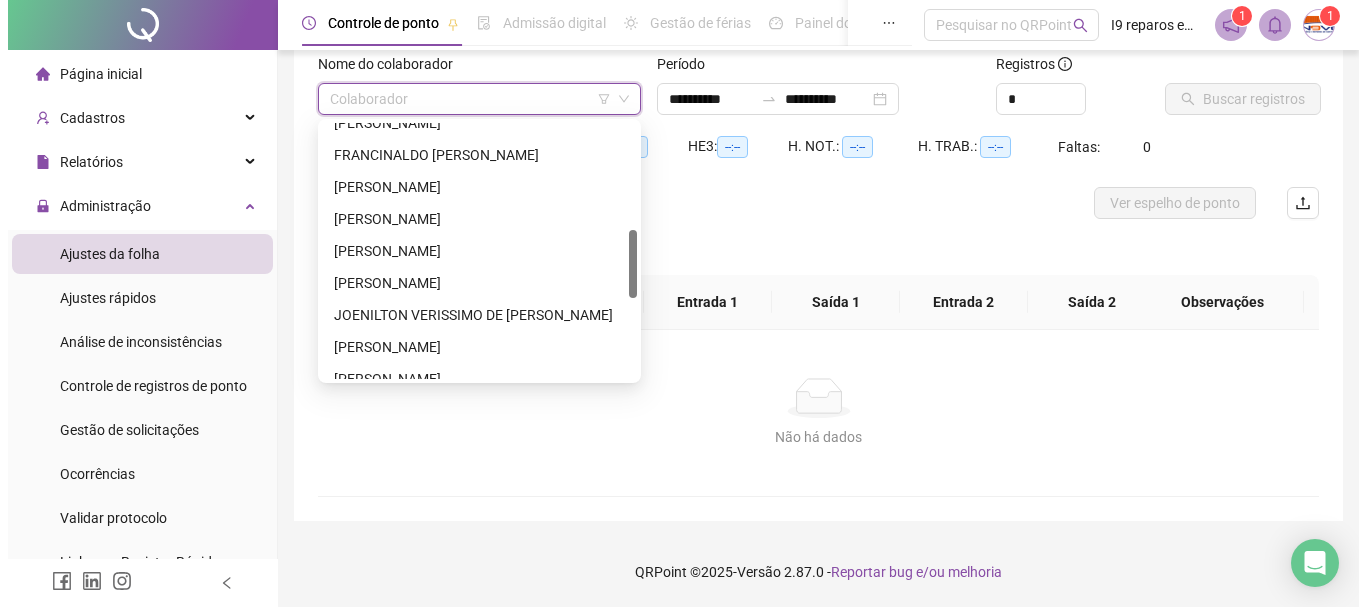 scroll, scrollTop: 500, scrollLeft: 0, axis: vertical 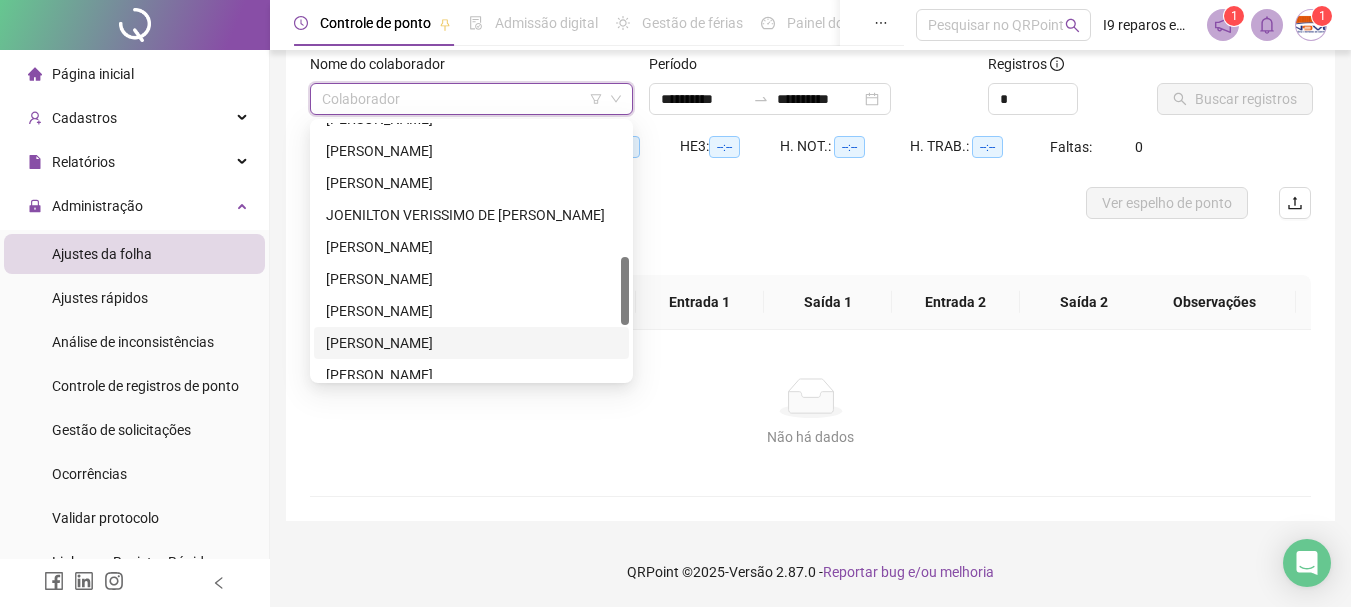 click on "LEONARDO DA SILVA MELO" at bounding box center [471, 343] 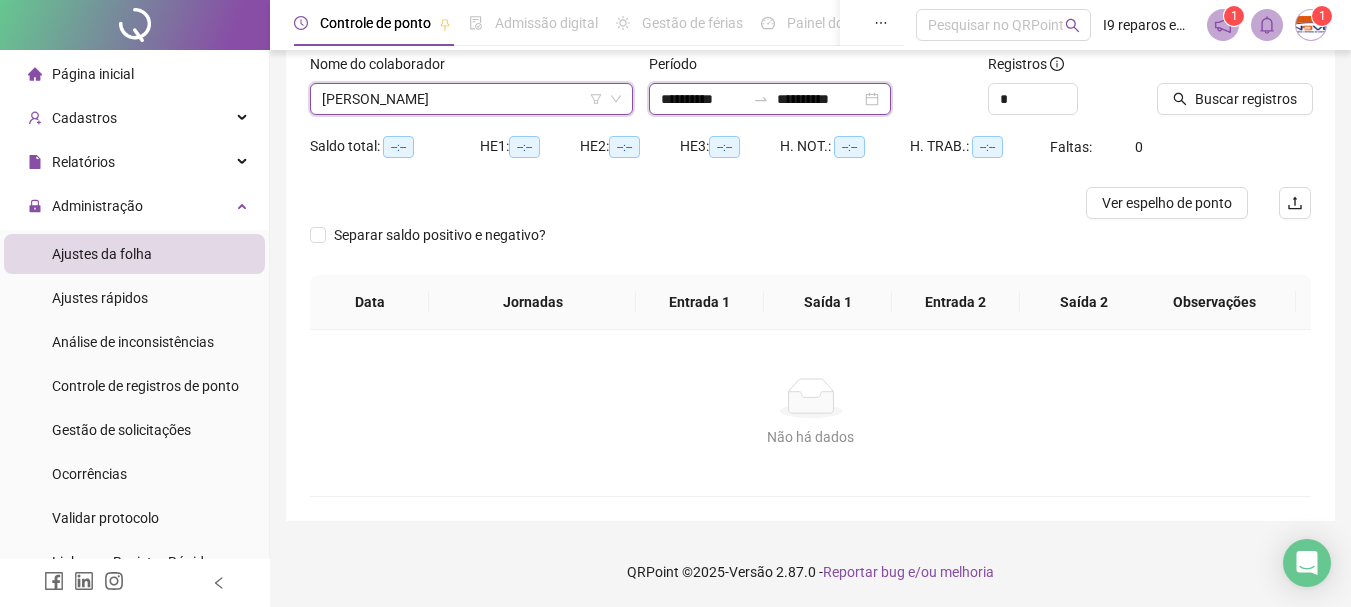click on "**********" at bounding box center (703, 99) 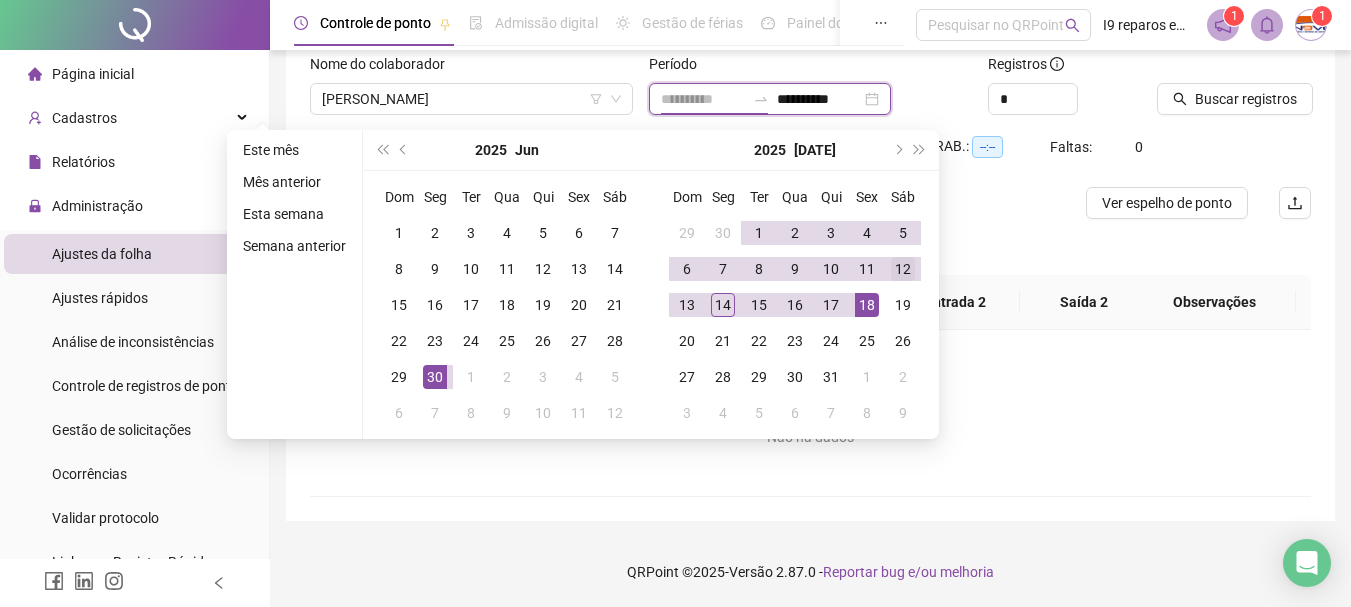 type on "**********" 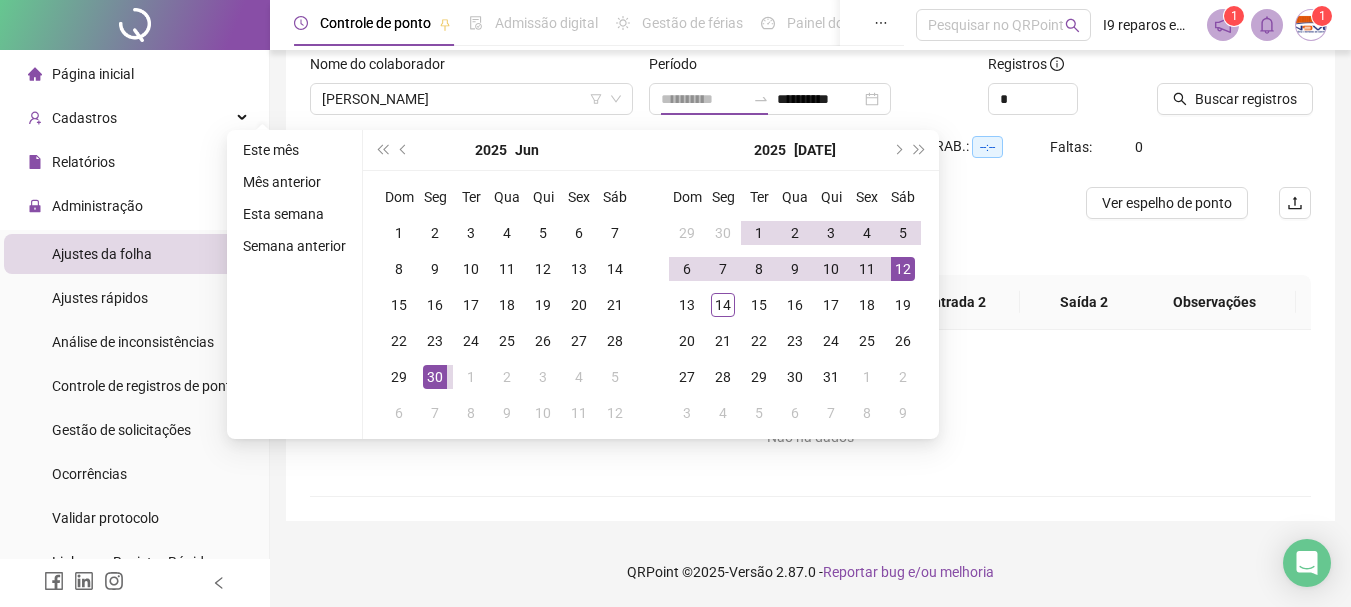 click on "12" at bounding box center (903, 269) 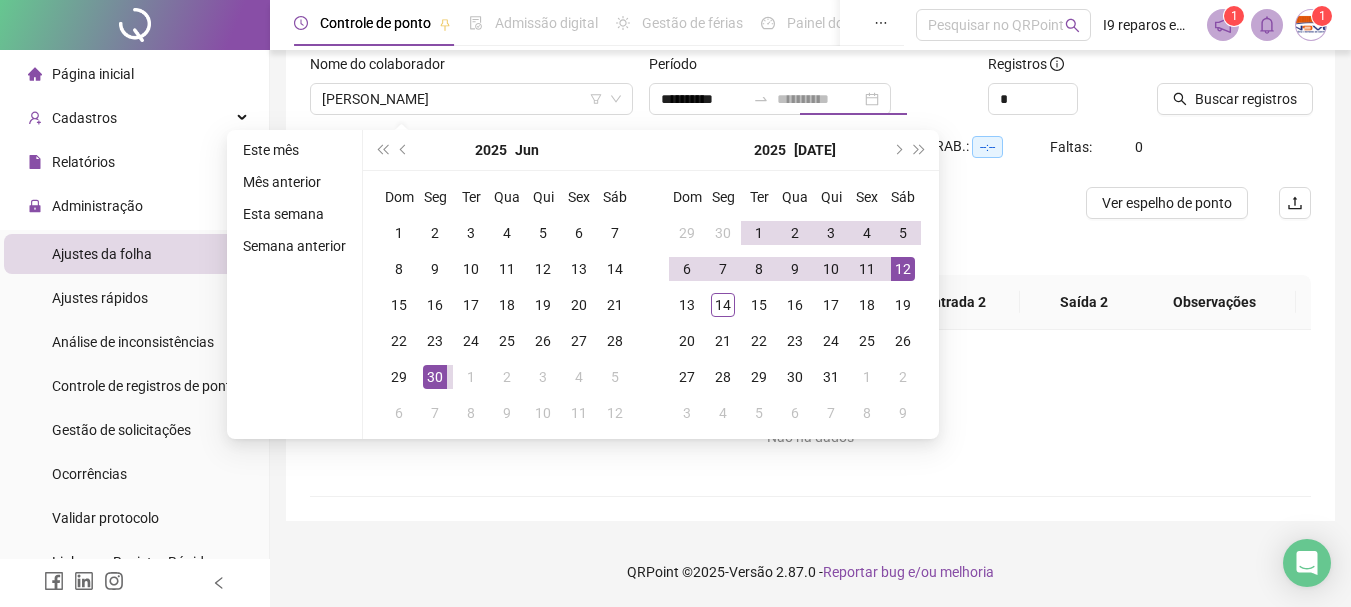 click on "12" at bounding box center [903, 269] 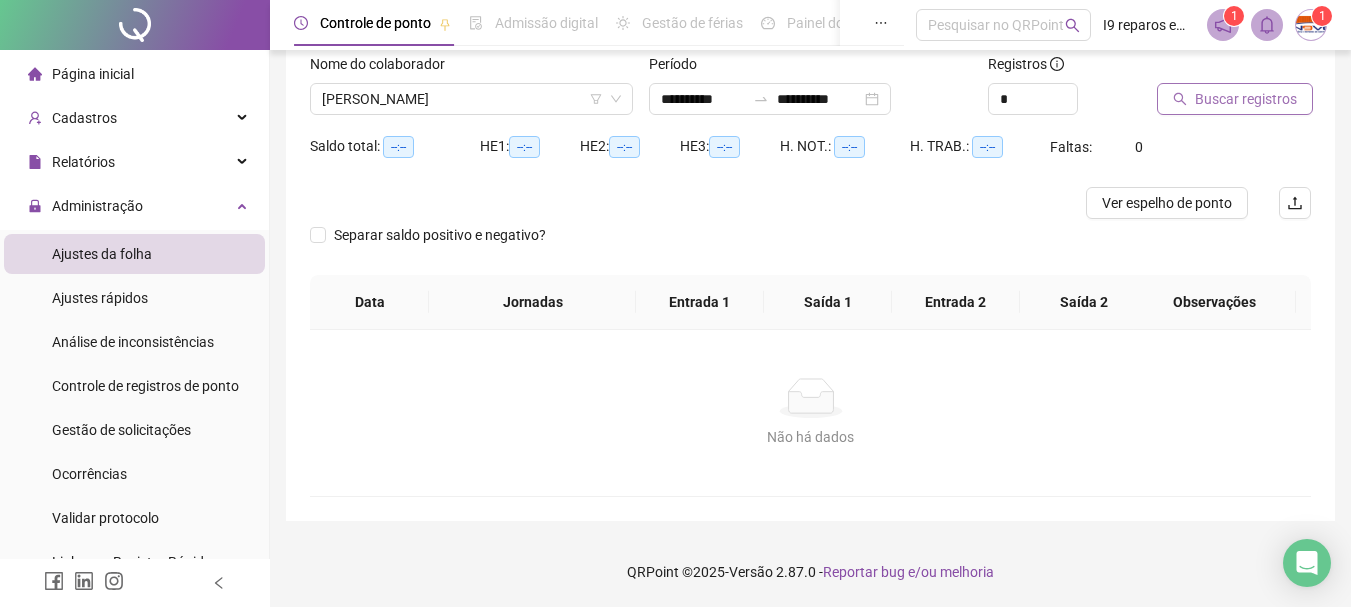 click on "Buscar registros" at bounding box center (1246, 99) 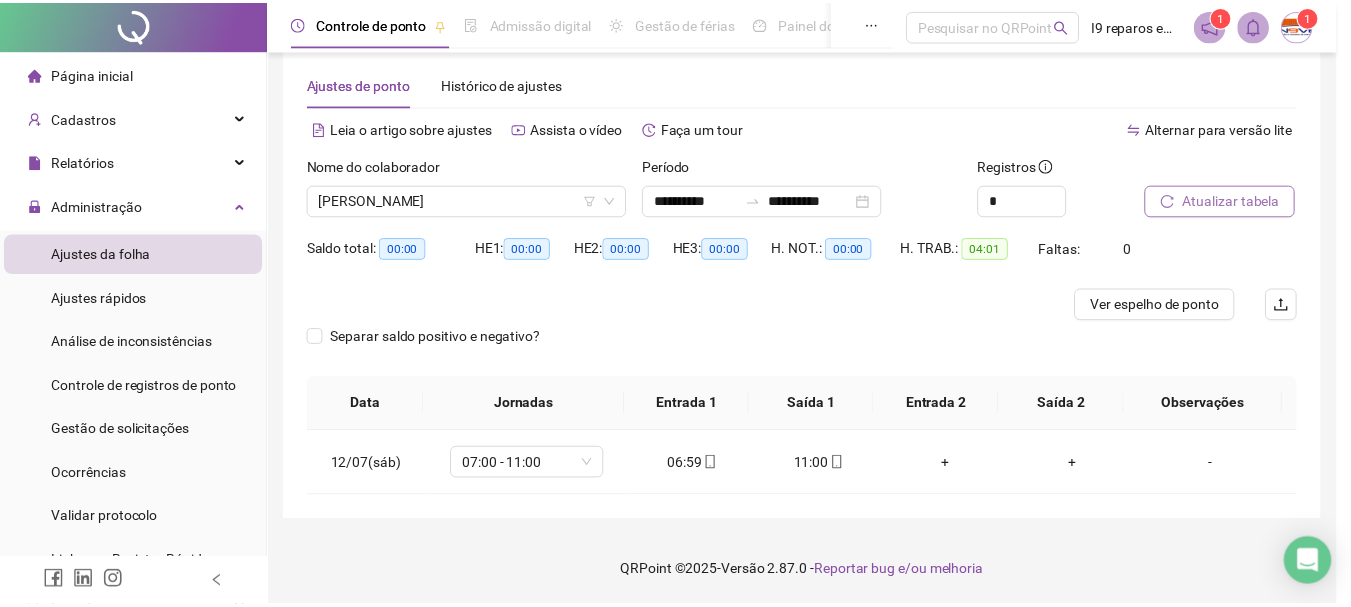 scroll, scrollTop: 29, scrollLeft: 0, axis: vertical 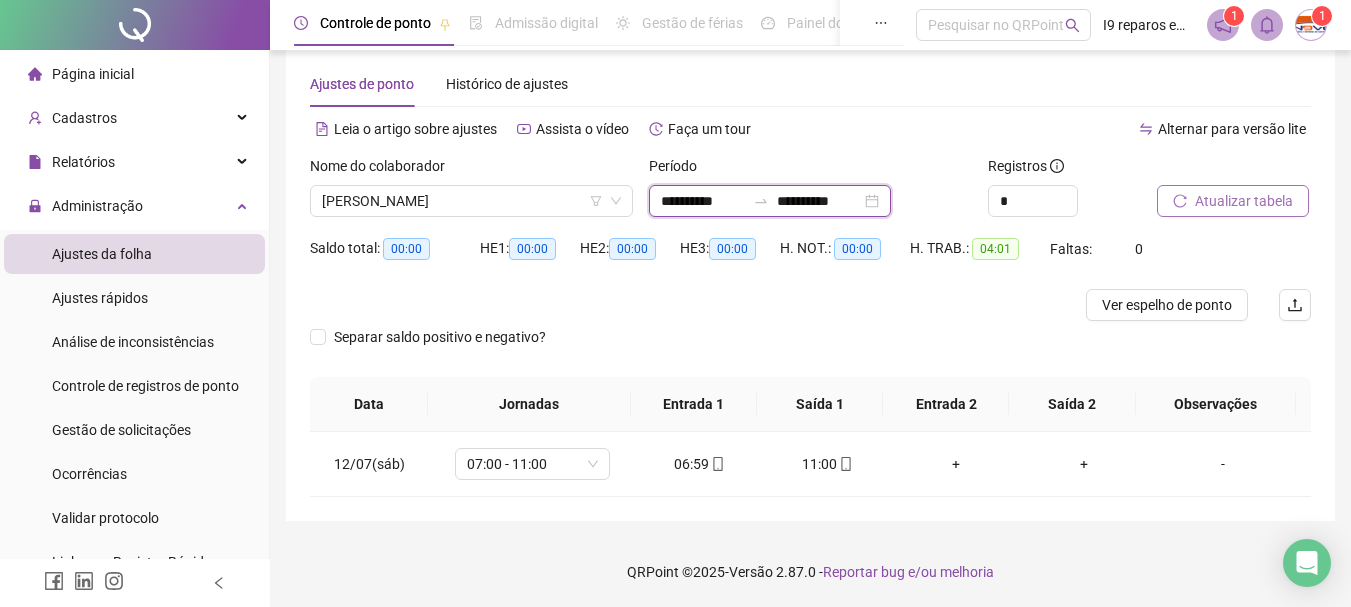 click on "**********" at bounding box center (703, 201) 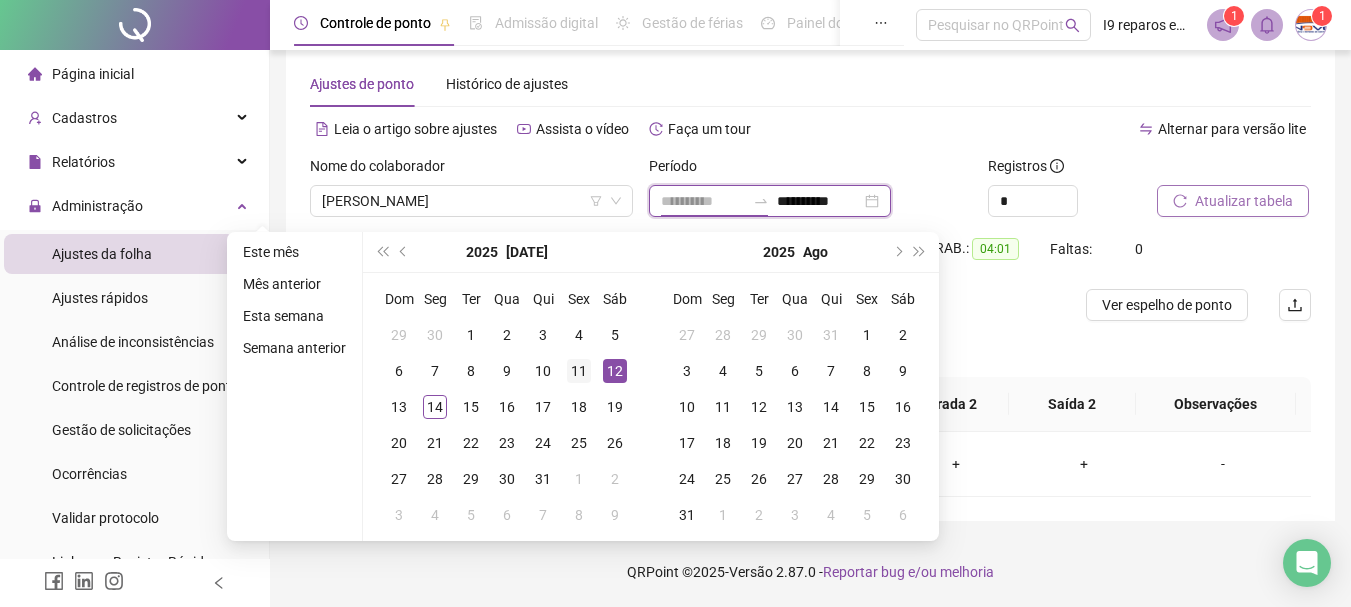 type on "**********" 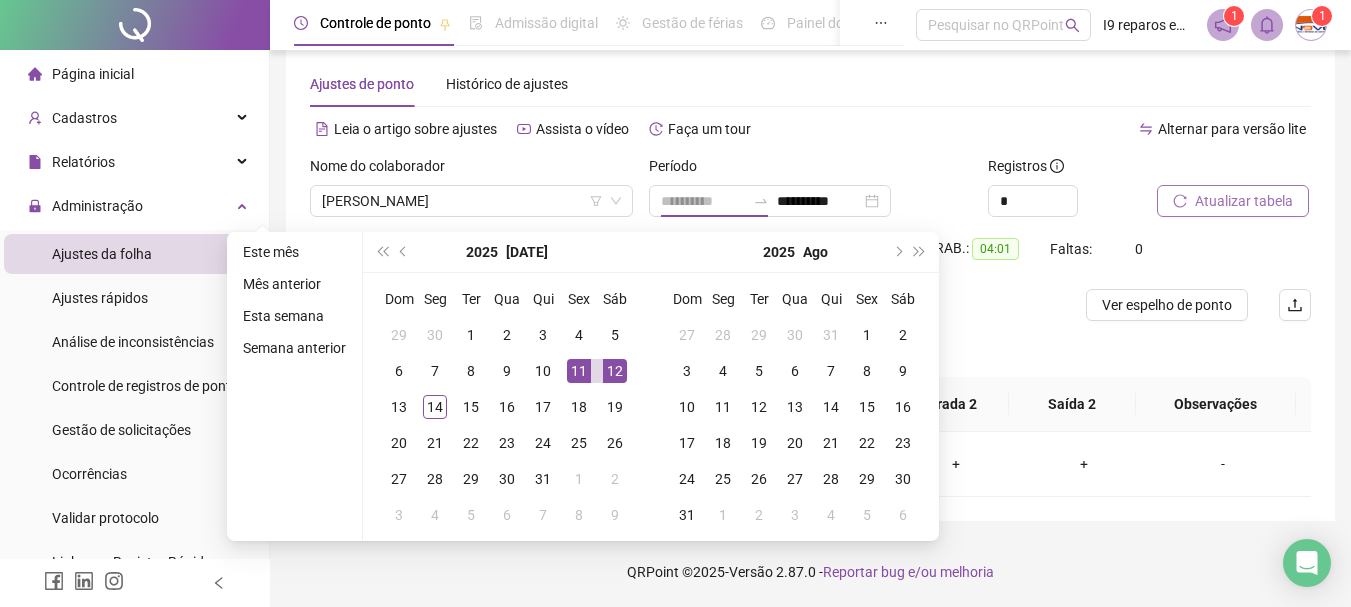 click on "11" at bounding box center [579, 371] 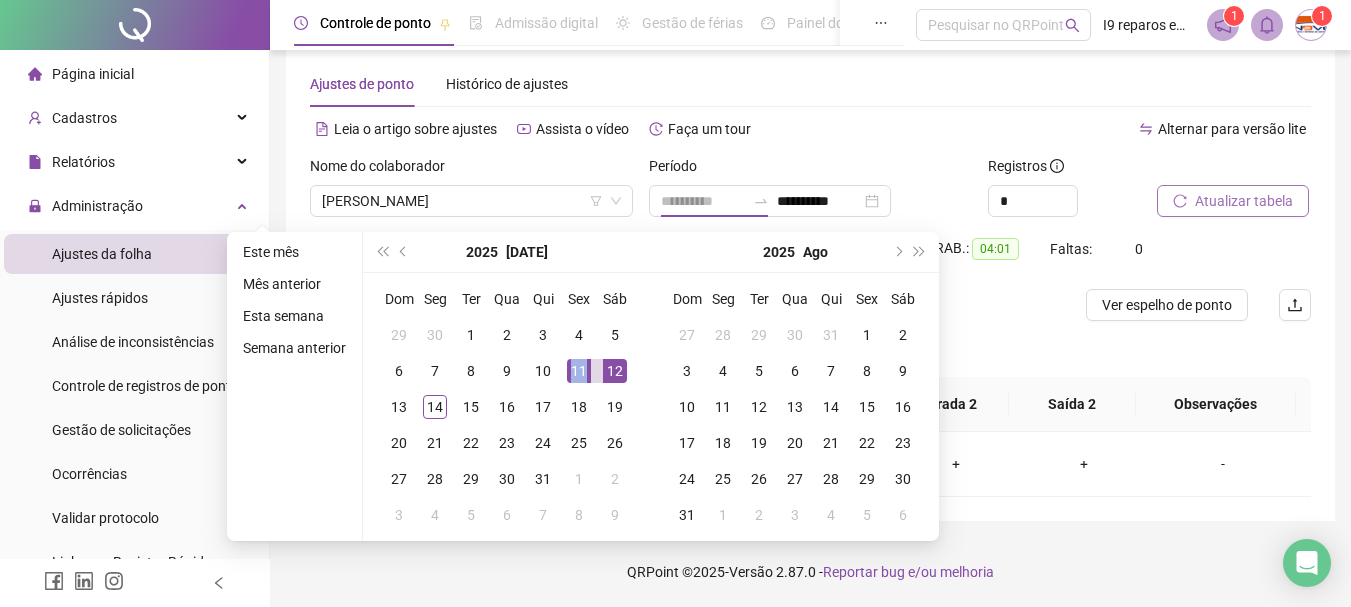 click on "11" at bounding box center [579, 371] 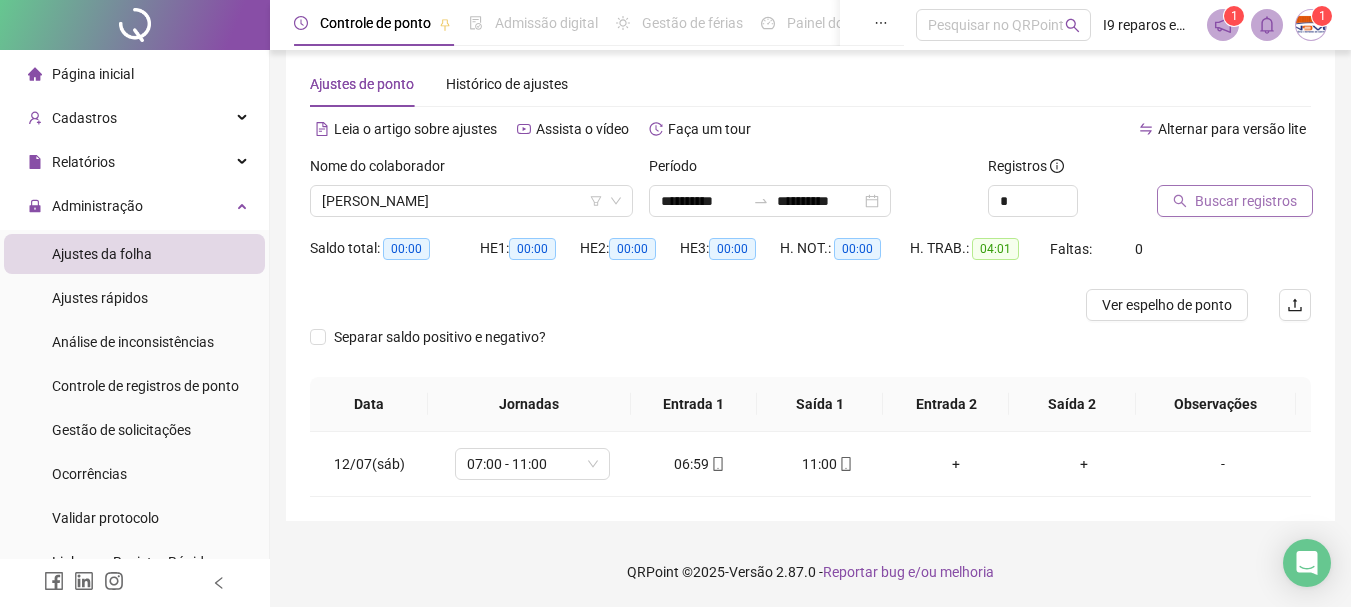 click on "Buscar registros" at bounding box center [1246, 201] 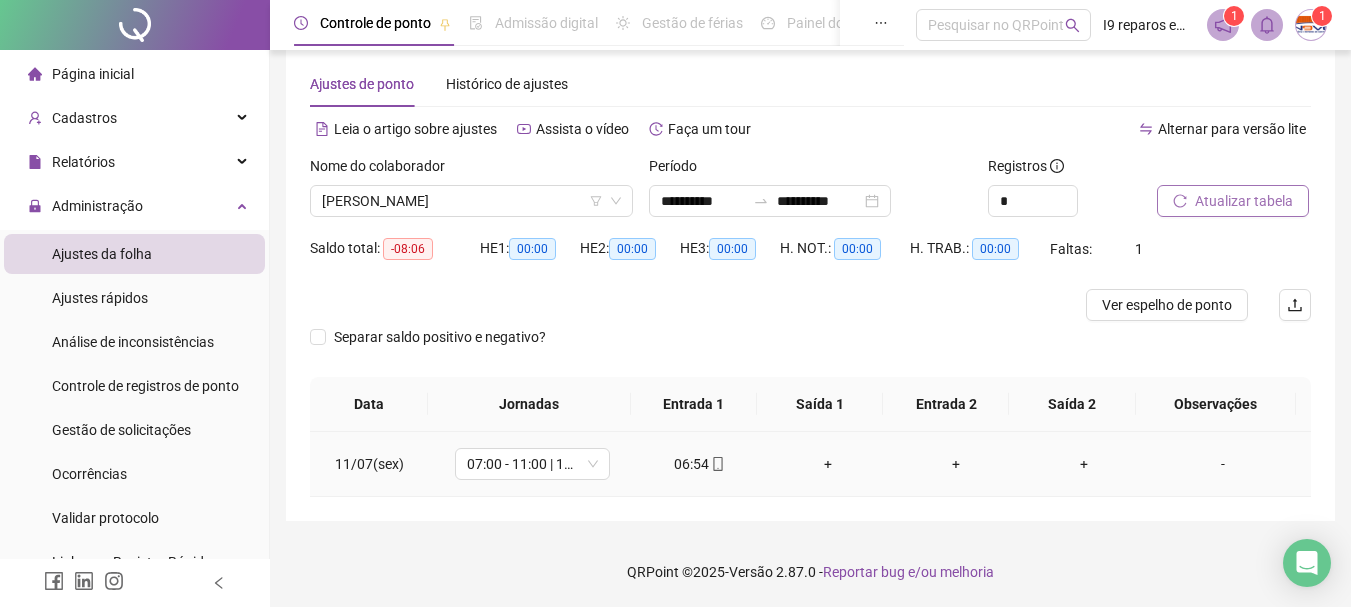 click on "+" at bounding box center [828, 464] 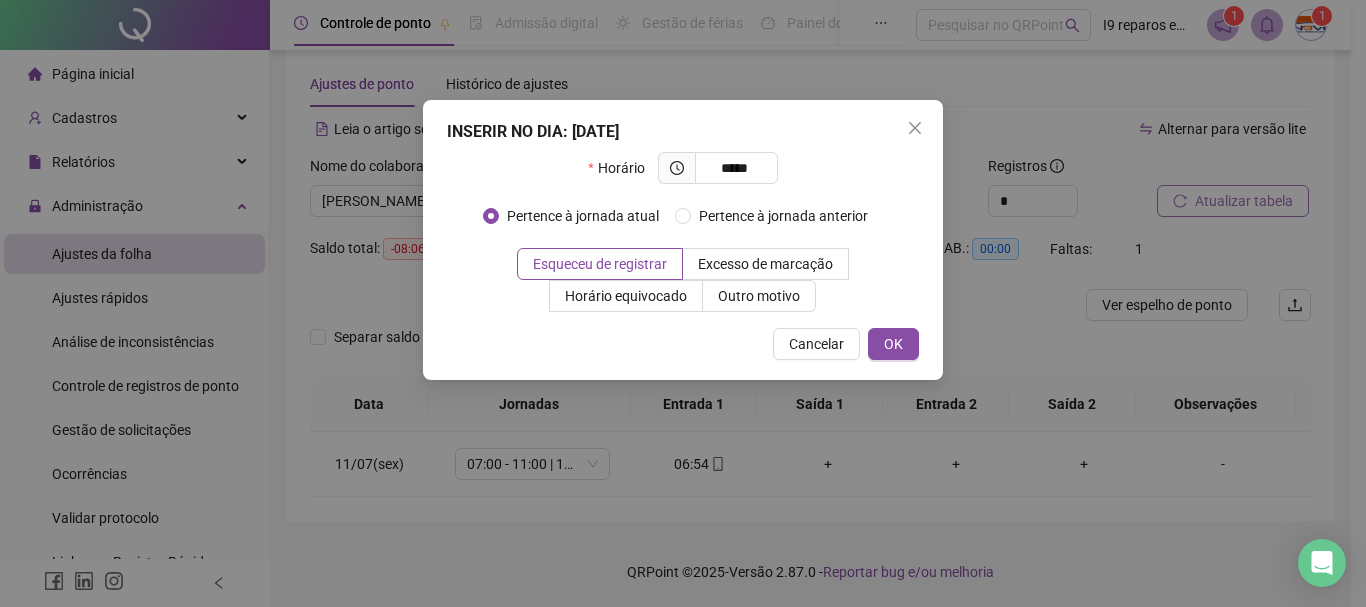 type on "*****" 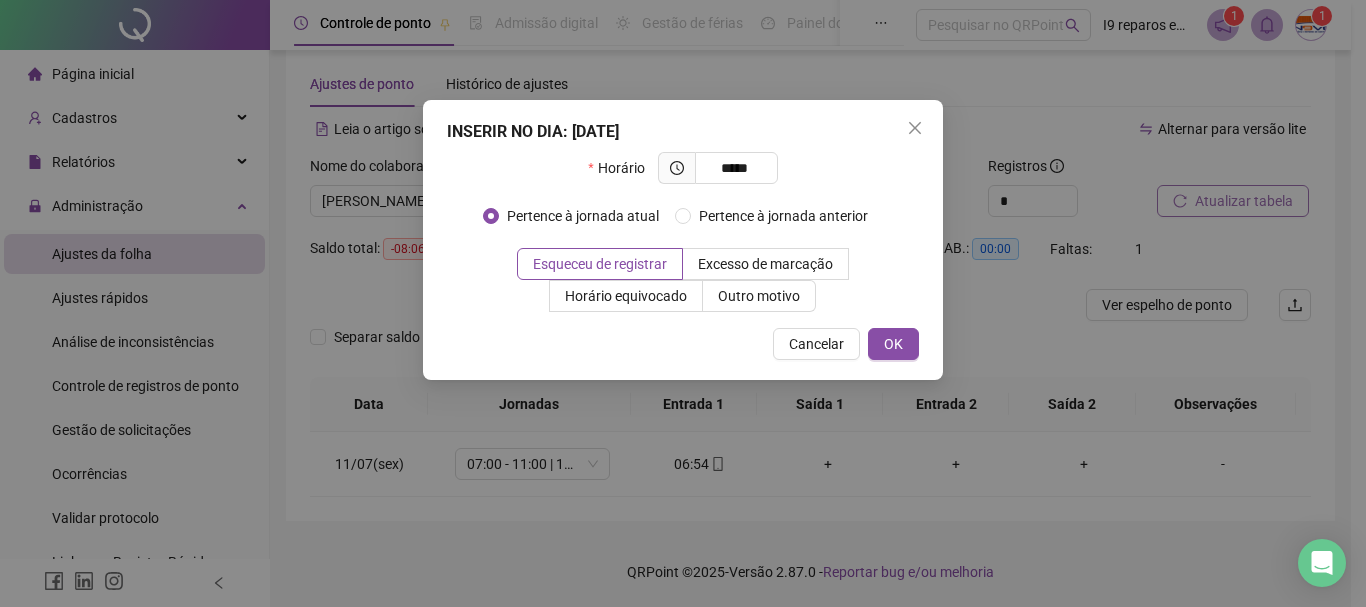 click on "Pertence à jornada atual Pertence à jornada anterior" at bounding box center [683, 224] 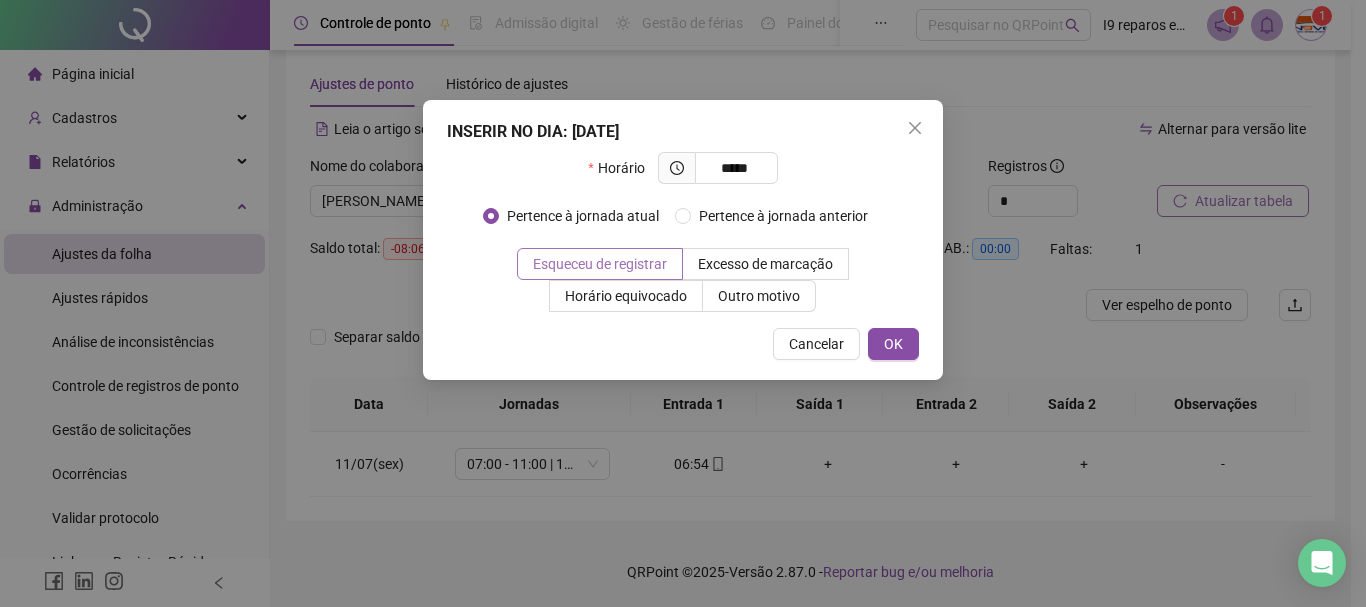 click on "Esqueceu de registrar" at bounding box center [600, 264] 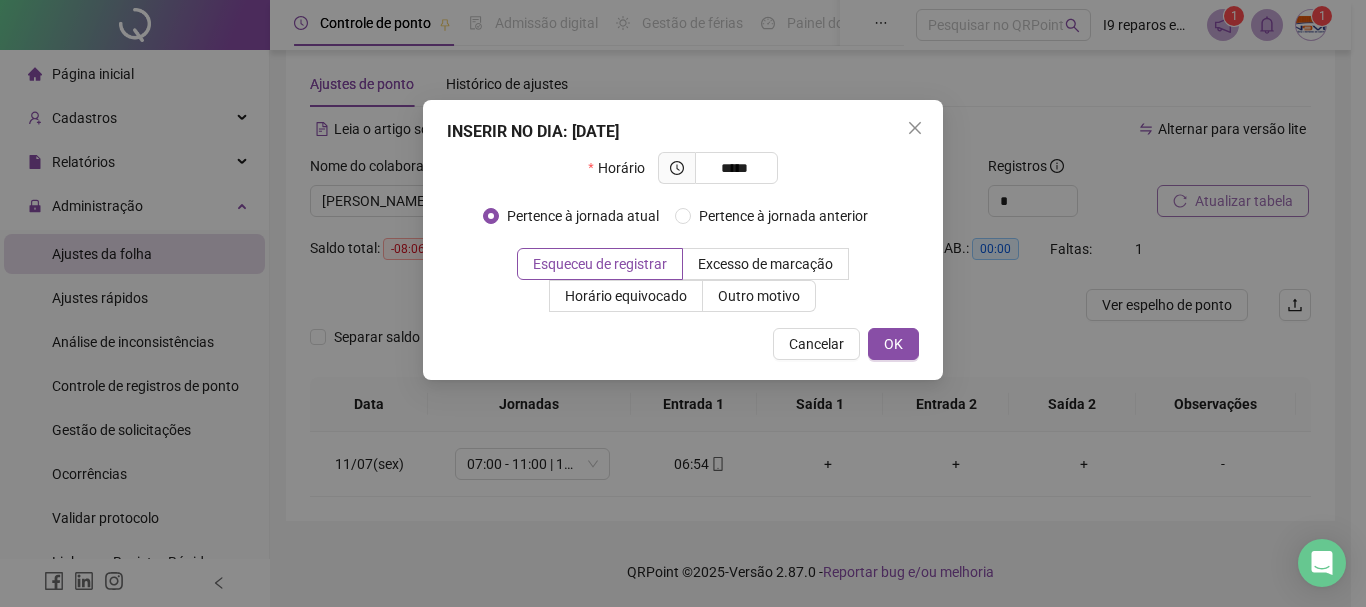 drag, startPoint x: 881, startPoint y: 341, endPoint x: 922, endPoint y: 380, distance: 56.586216 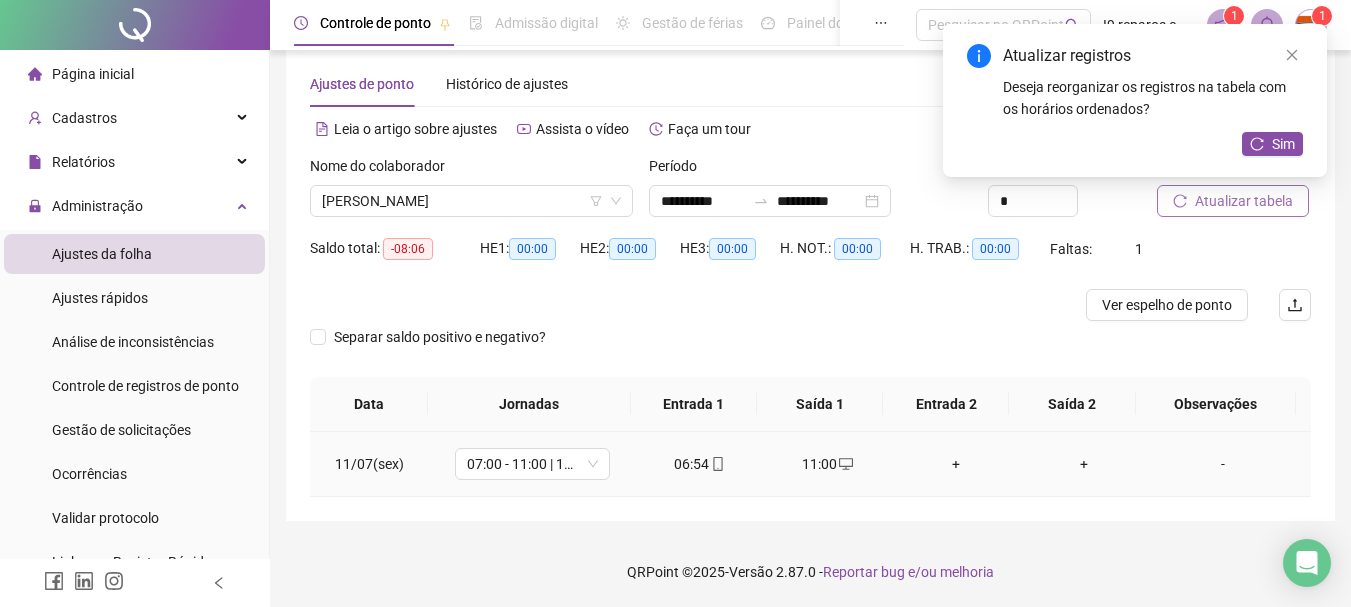 click on "+" at bounding box center [956, 464] 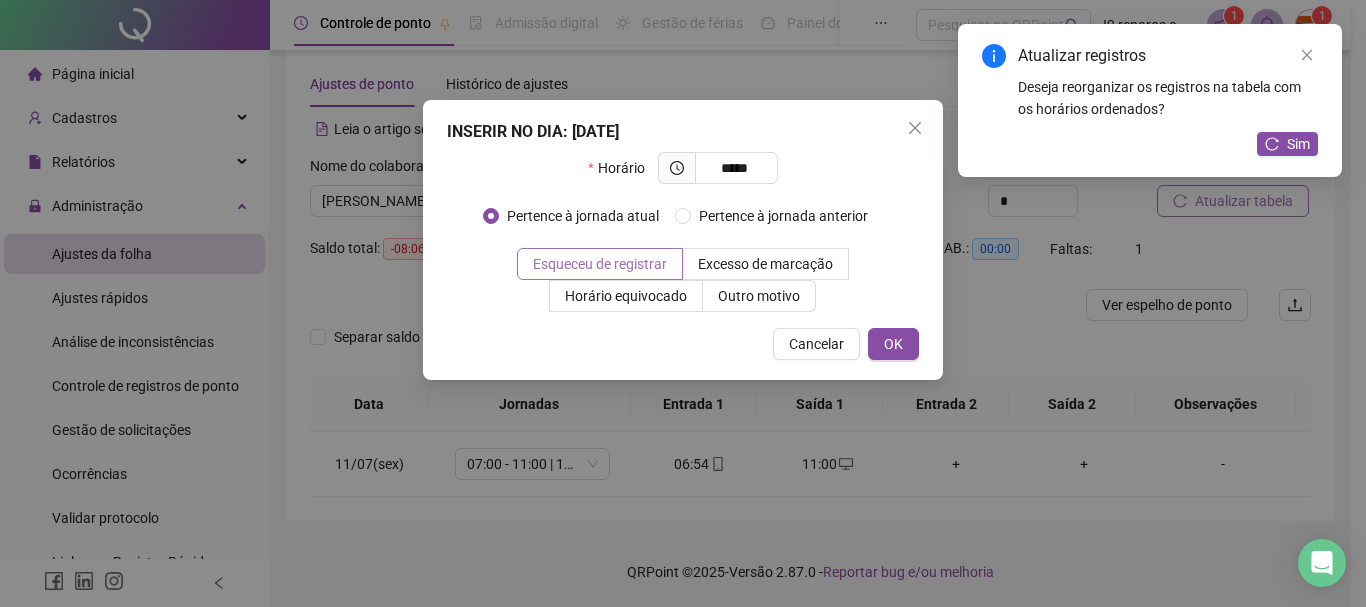 type on "*****" 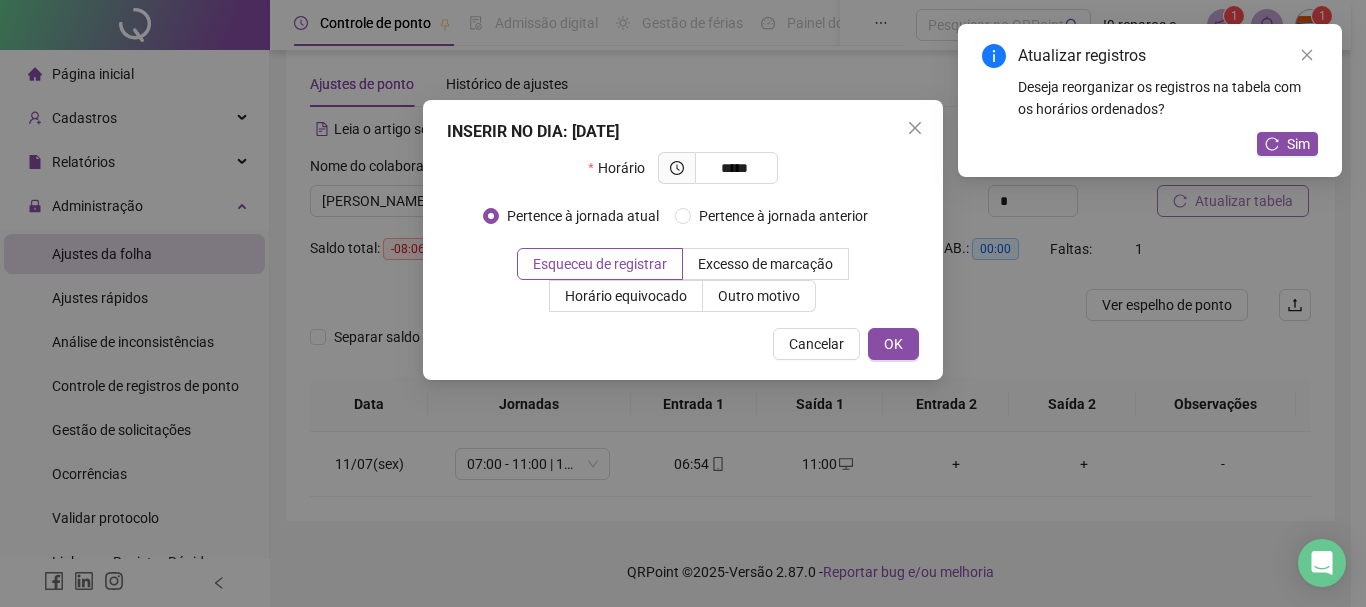 drag, startPoint x: 662, startPoint y: 255, endPoint x: 872, endPoint y: 313, distance: 217.86234 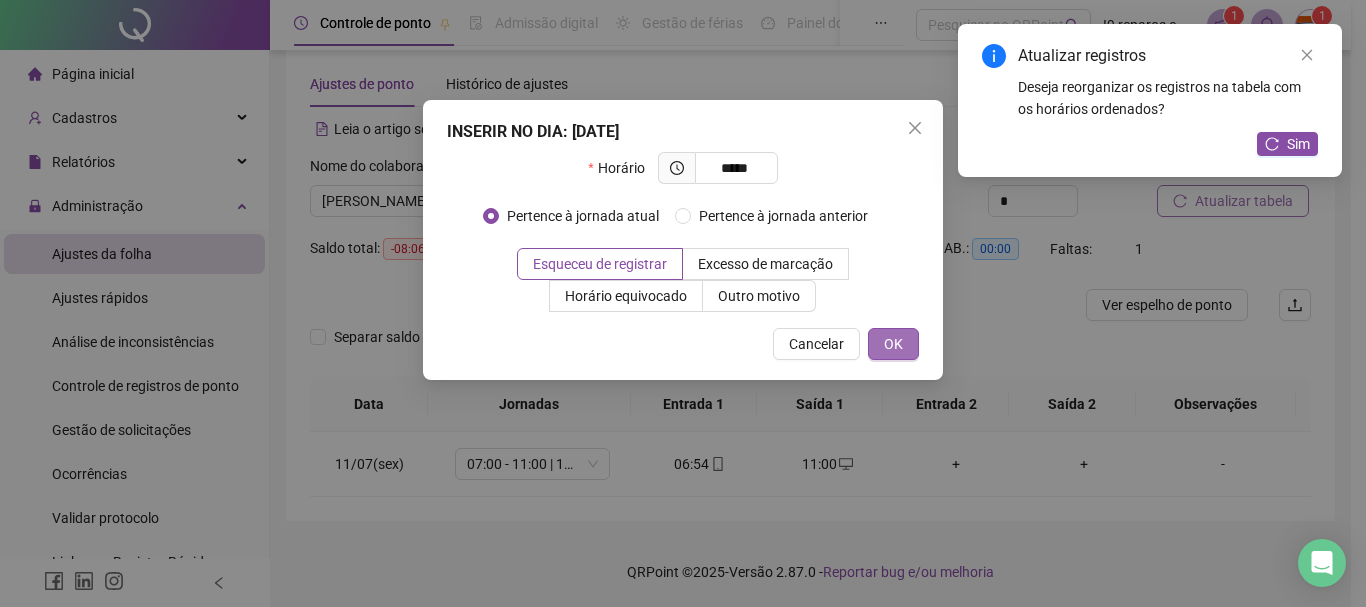 click on "OK" at bounding box center [893, 344] 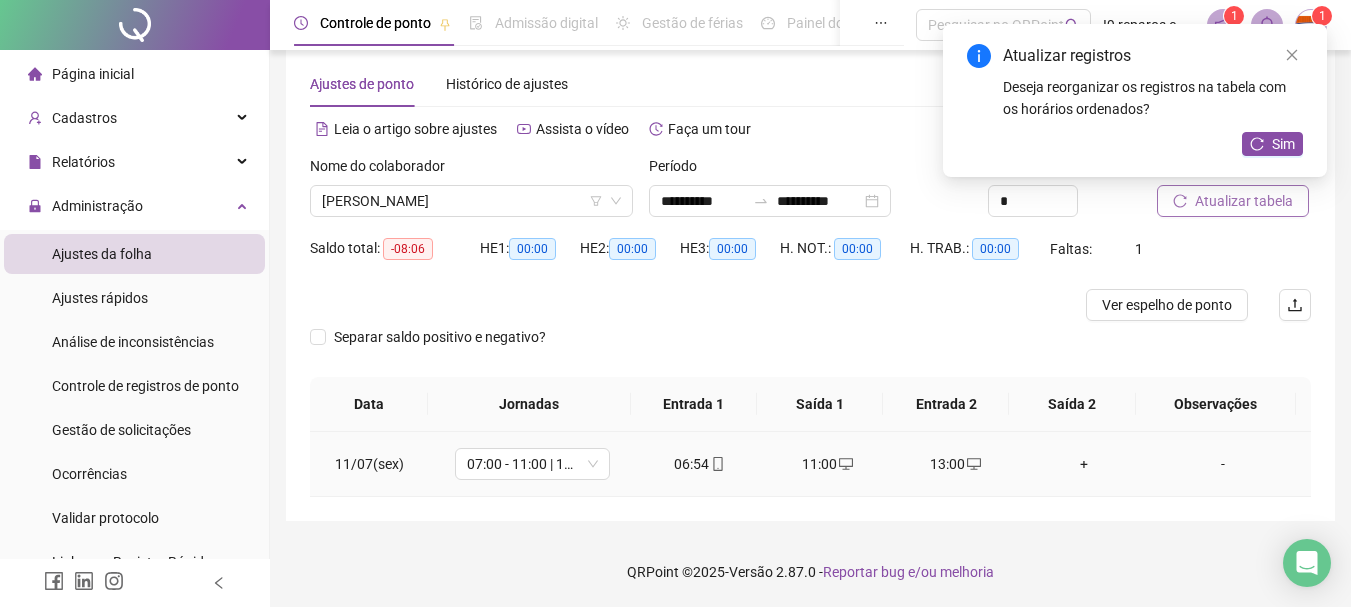 click on "+" at bounding box center (1084, 464) 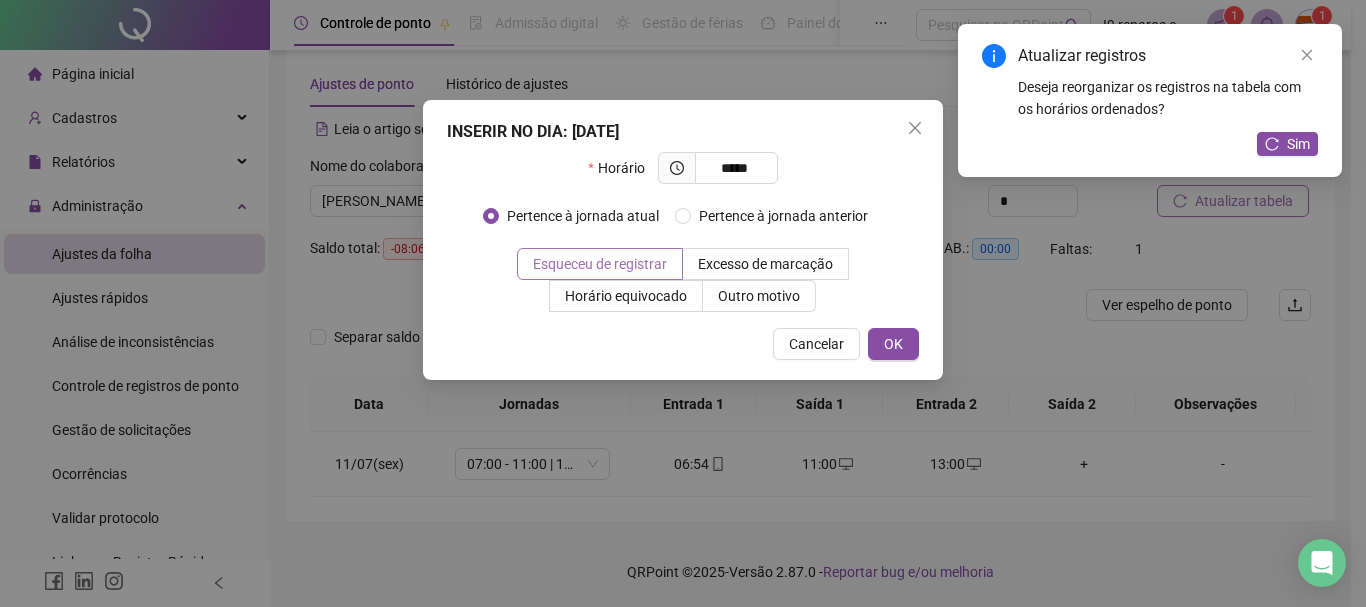 type on "*****" 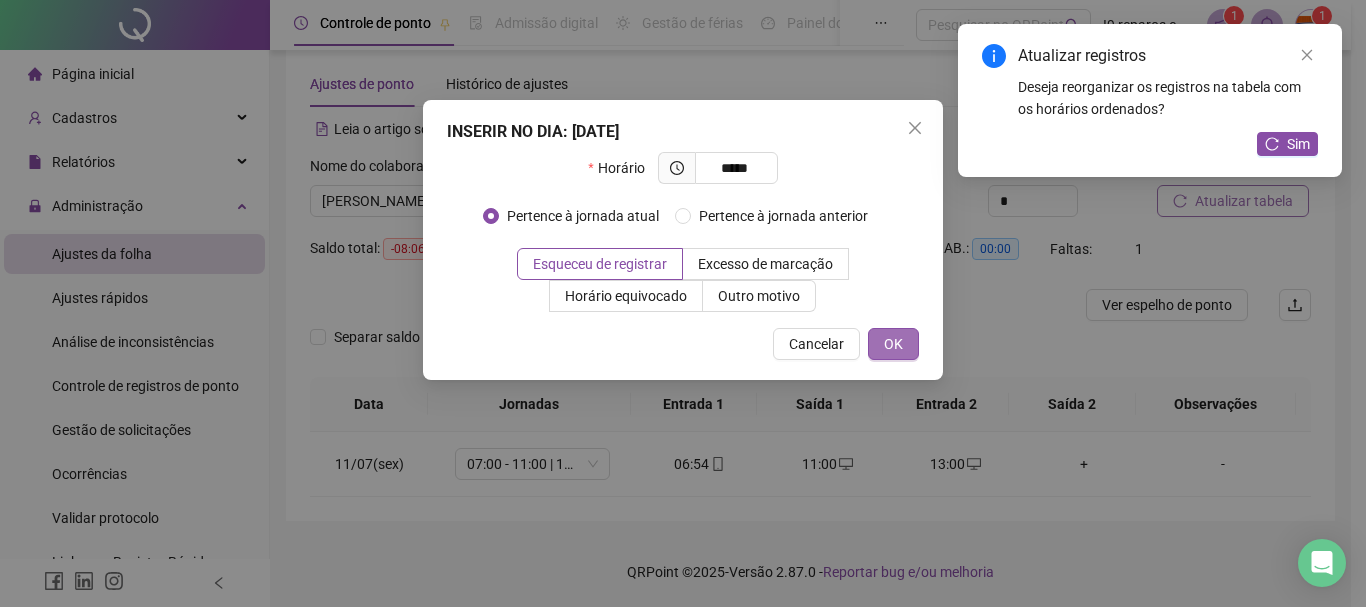 drag, startPoint x: 882, startPoint y: 345, endPoint x: 990, endPoint y: 281, distance: 125.53884 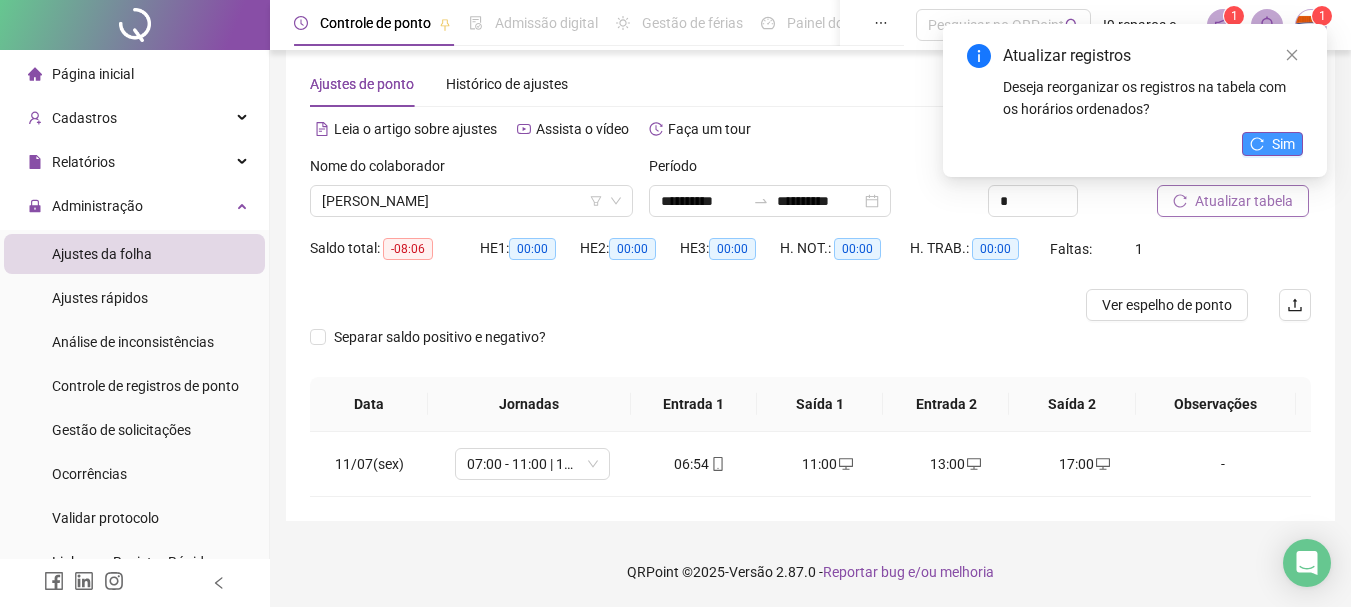 click on "Sim" at bounding box center (1283, 144) 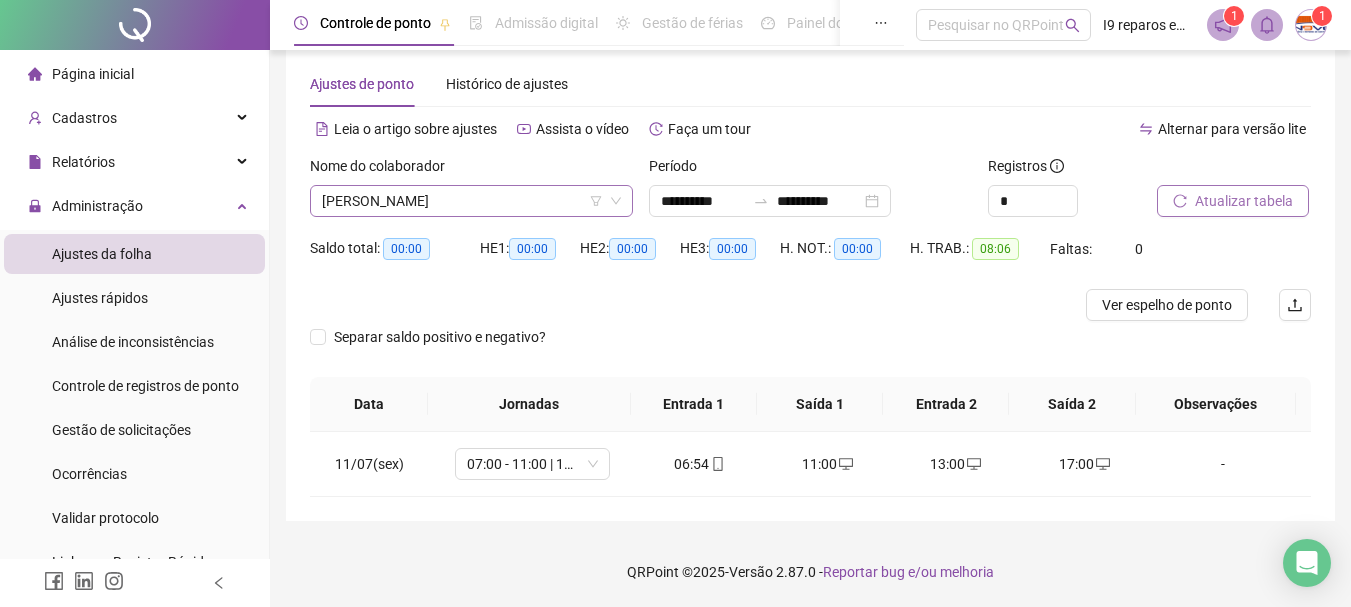 click on "LEONARDO DA SILVA MELO" at bounding box center [471, 201] 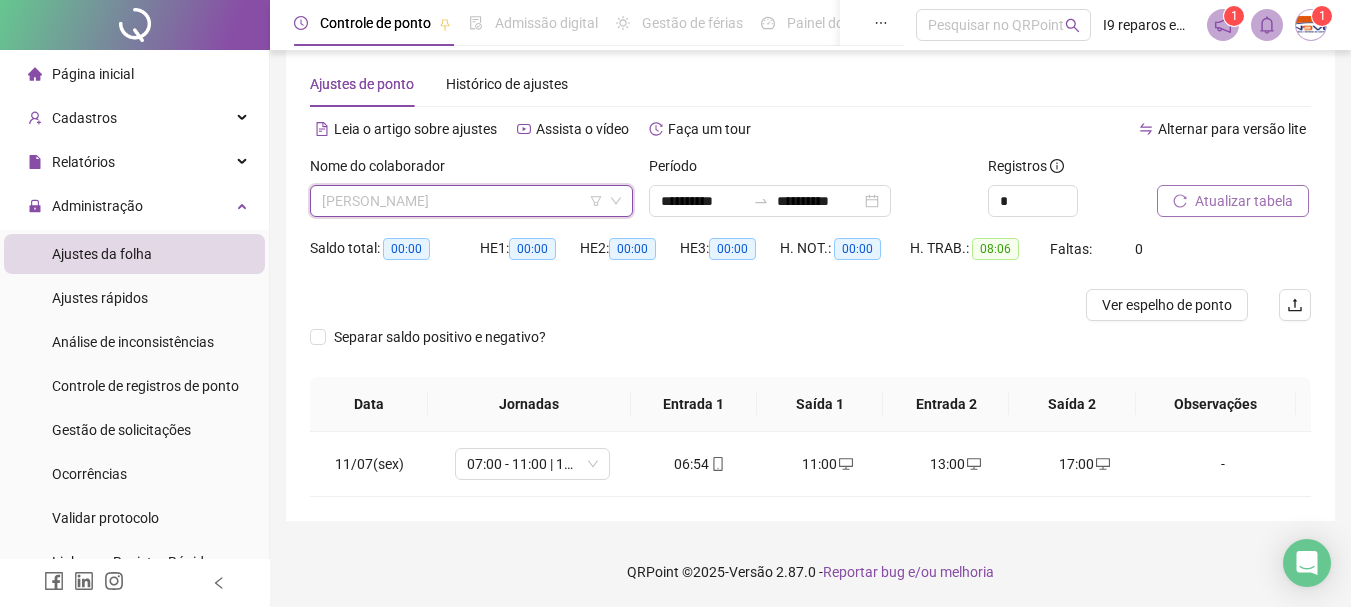 click on "LEONARDO DA SILVA MELO" at bounding box center [471, 201] 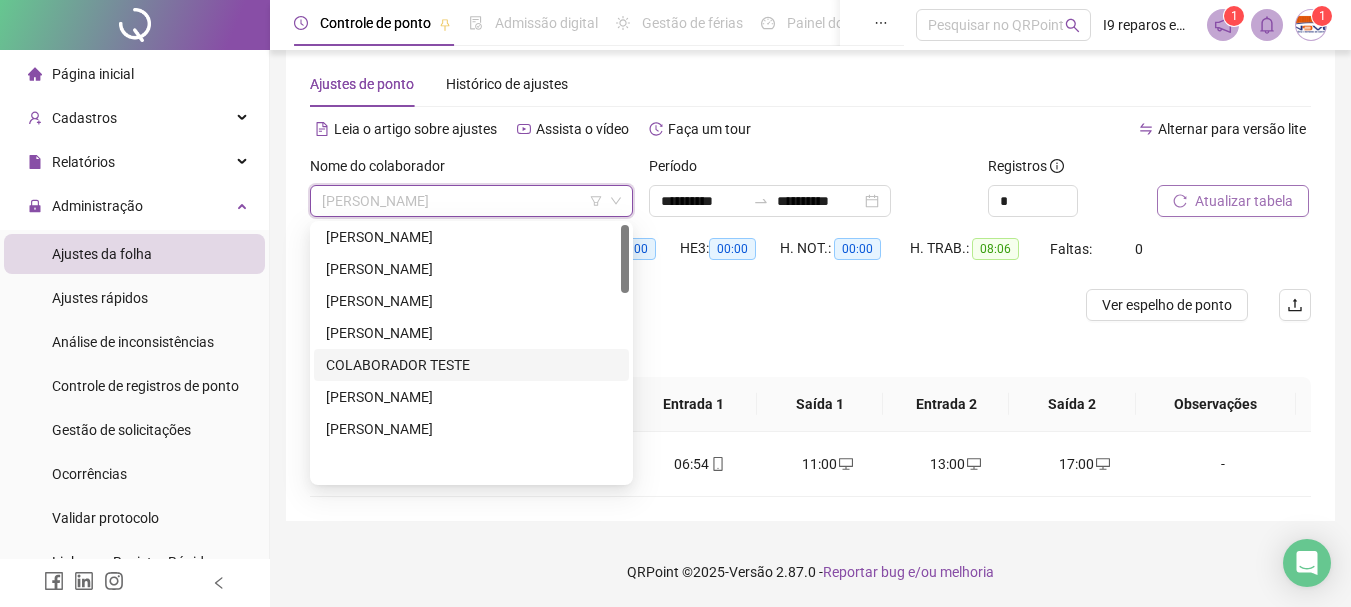 scroll, scrollTop: 0, scrollLeft: 0, axis: both 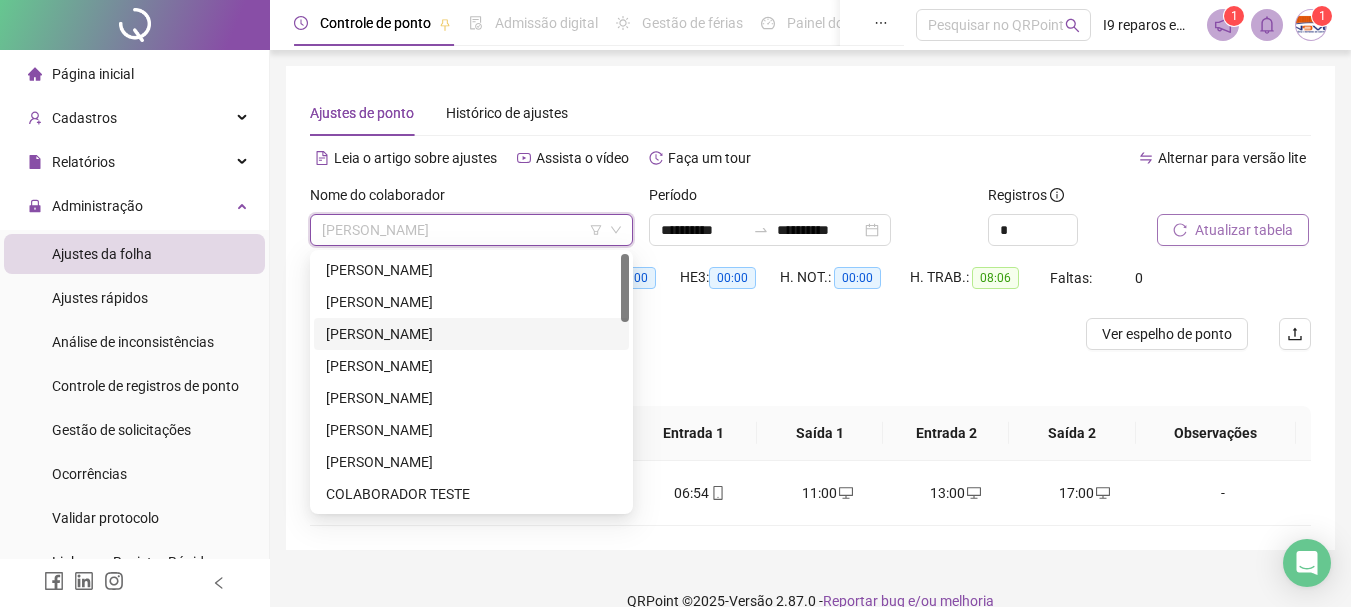 click on "[PERSON_NAME]" at bounding box center [471, 334] 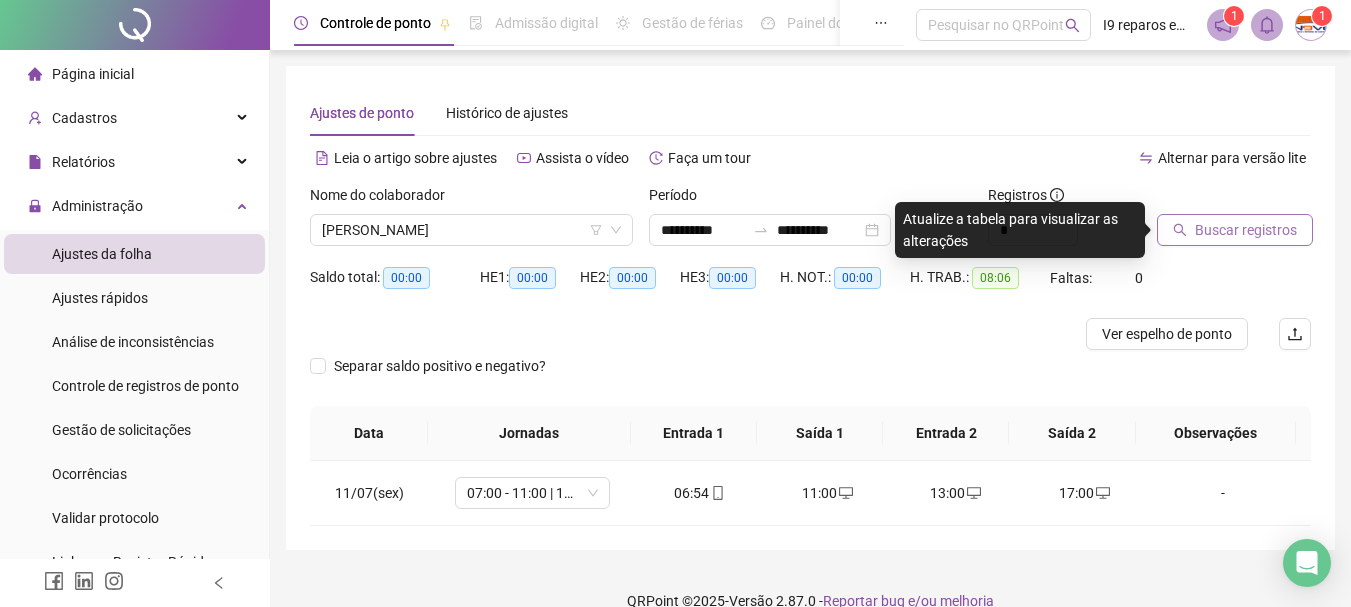 click on "Buscar registros" at bounding box center (1246, 230) 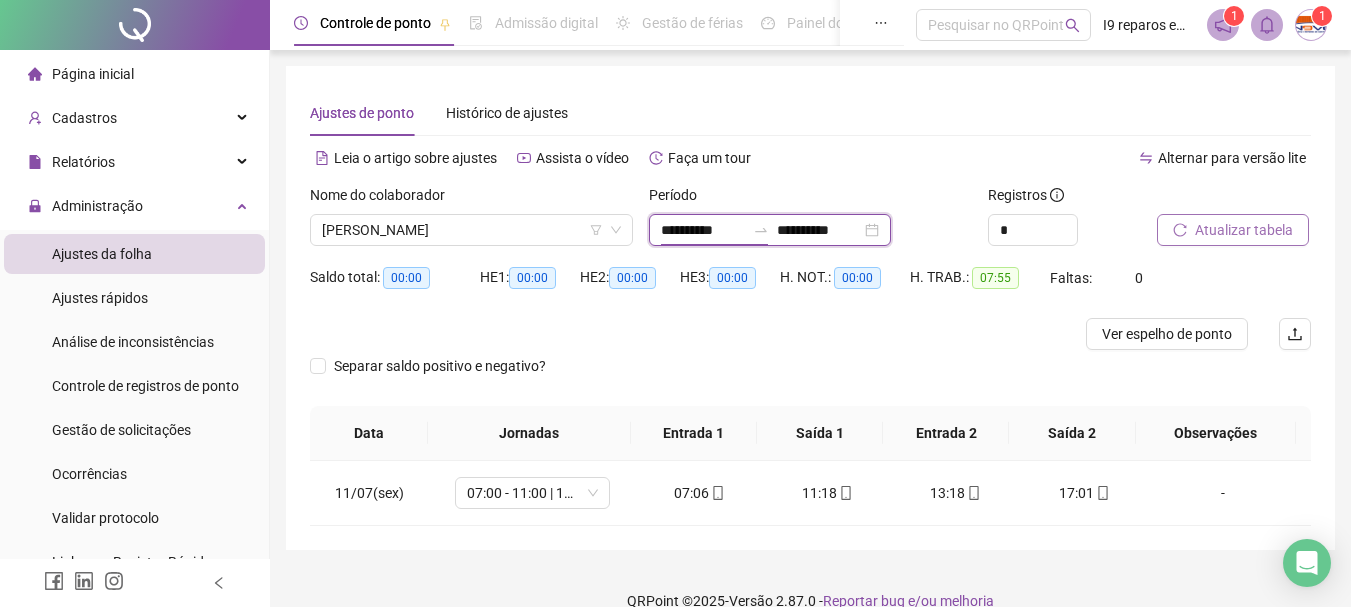 click on "**********" at bounding box center [703, 230] 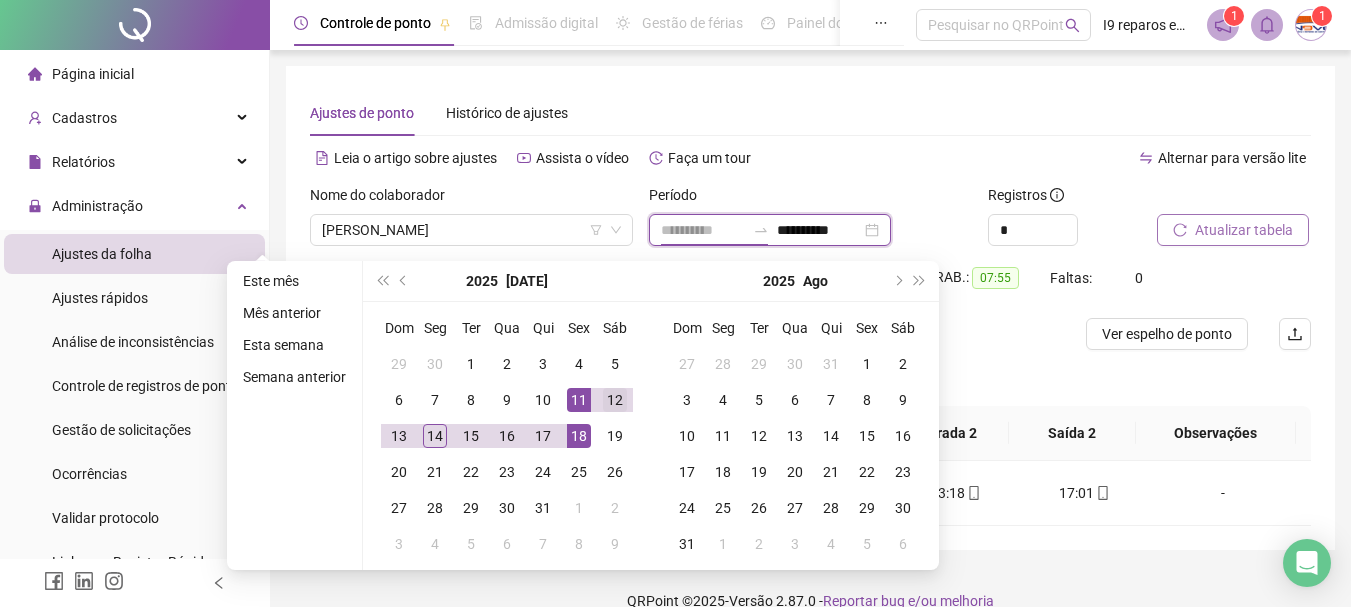 type on "**********" 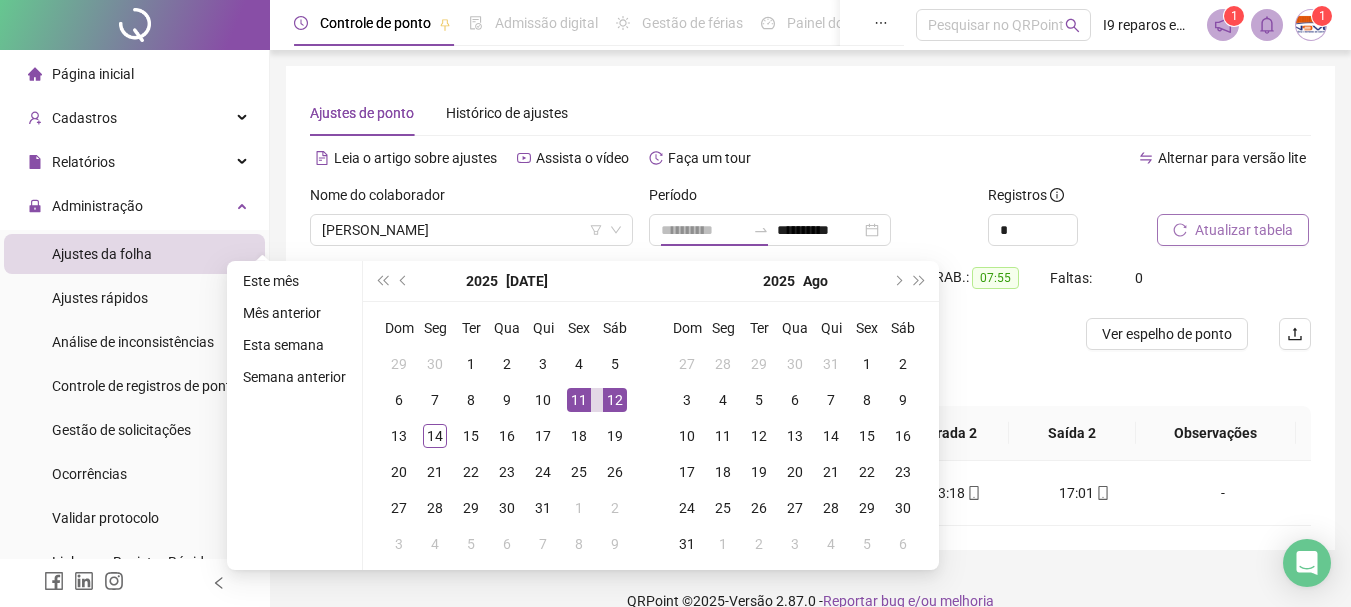 click on "12" at bounding box center (615, 400) 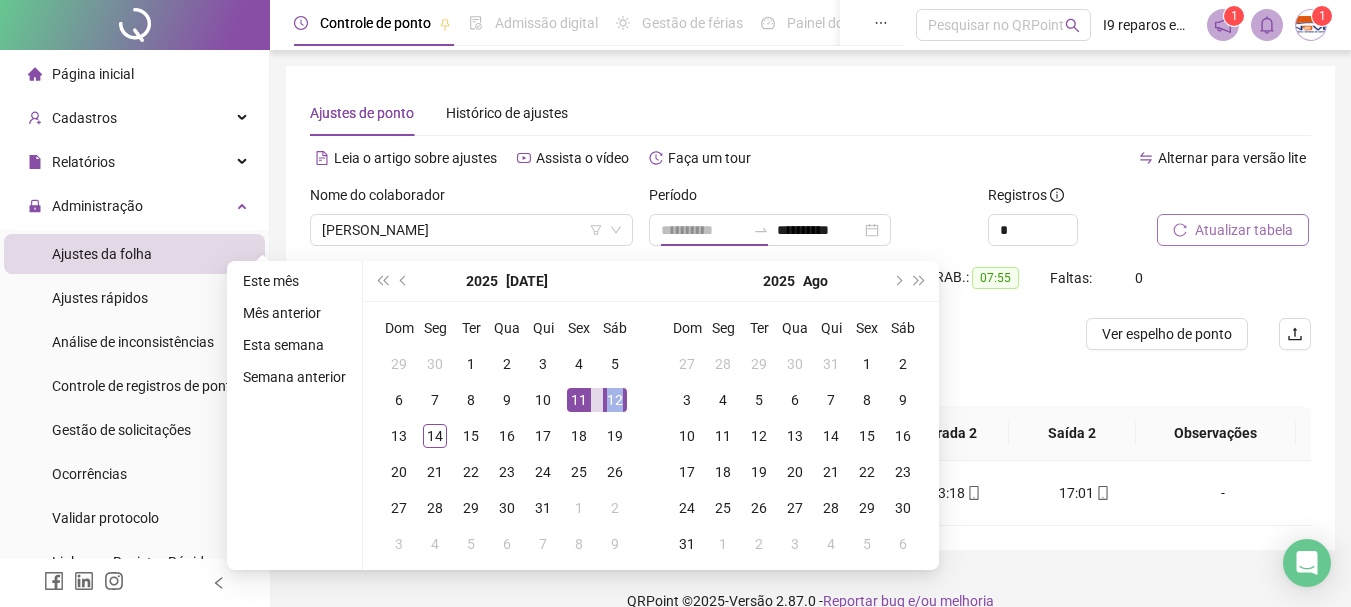 type on "**********" 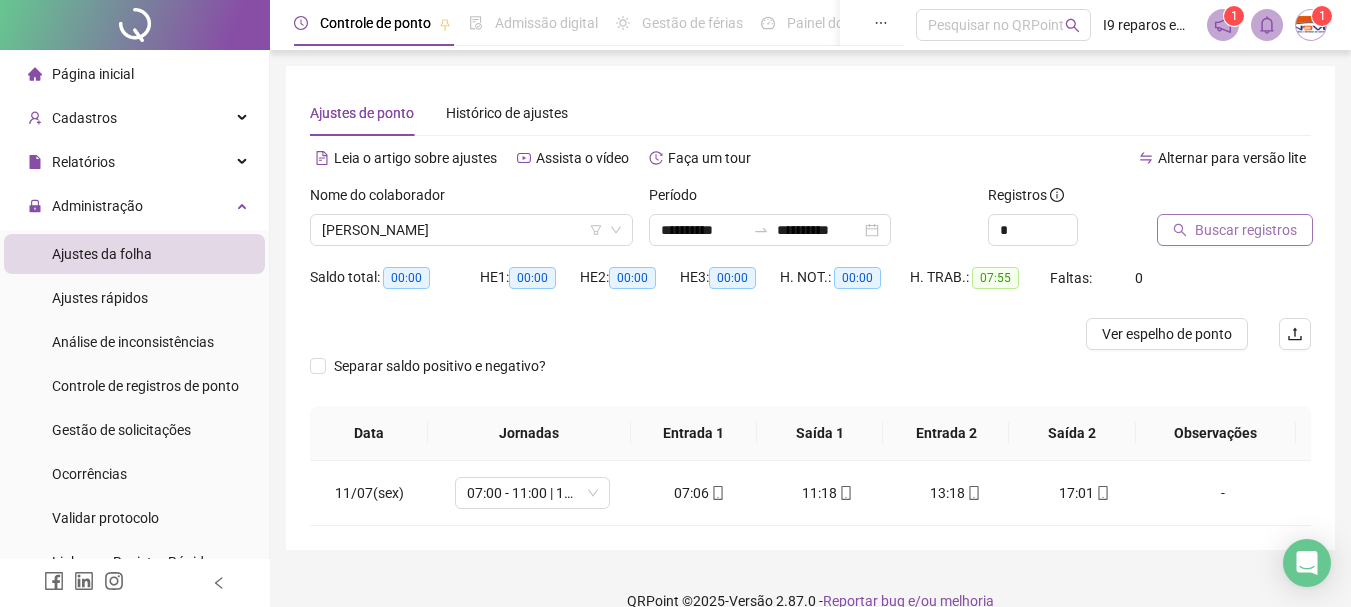 click on "Buscar registros" at bounding box center (1246, 230) 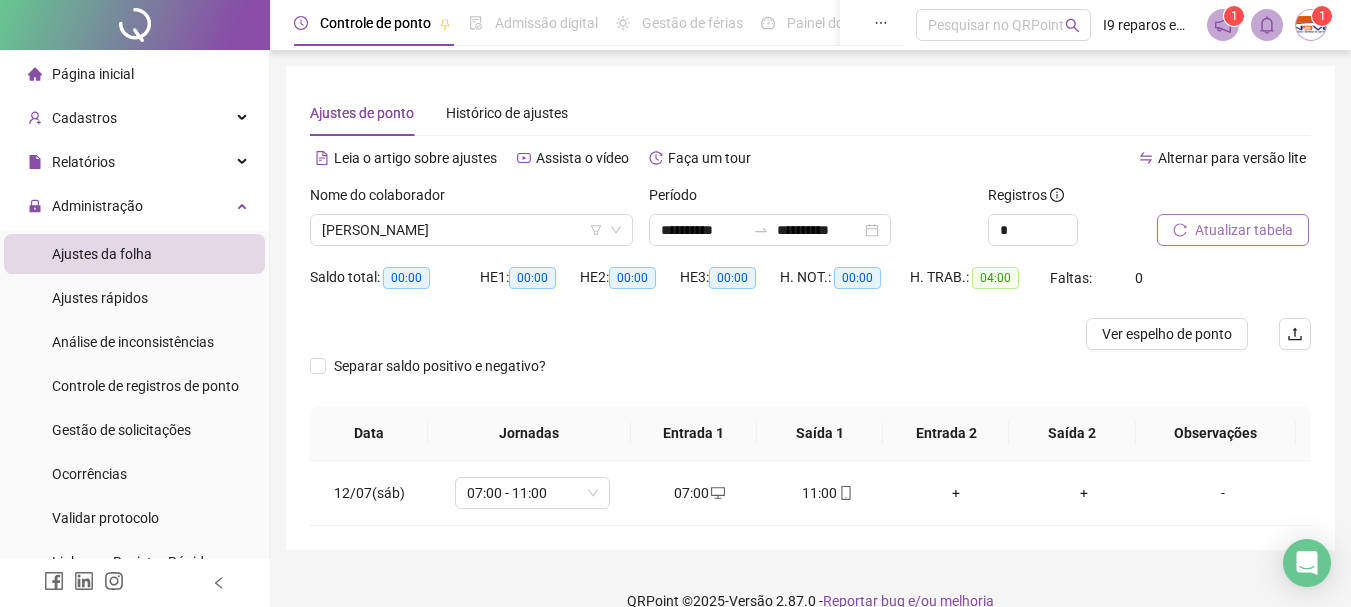 click on "Página inicial" at bounding box center [93, 74] 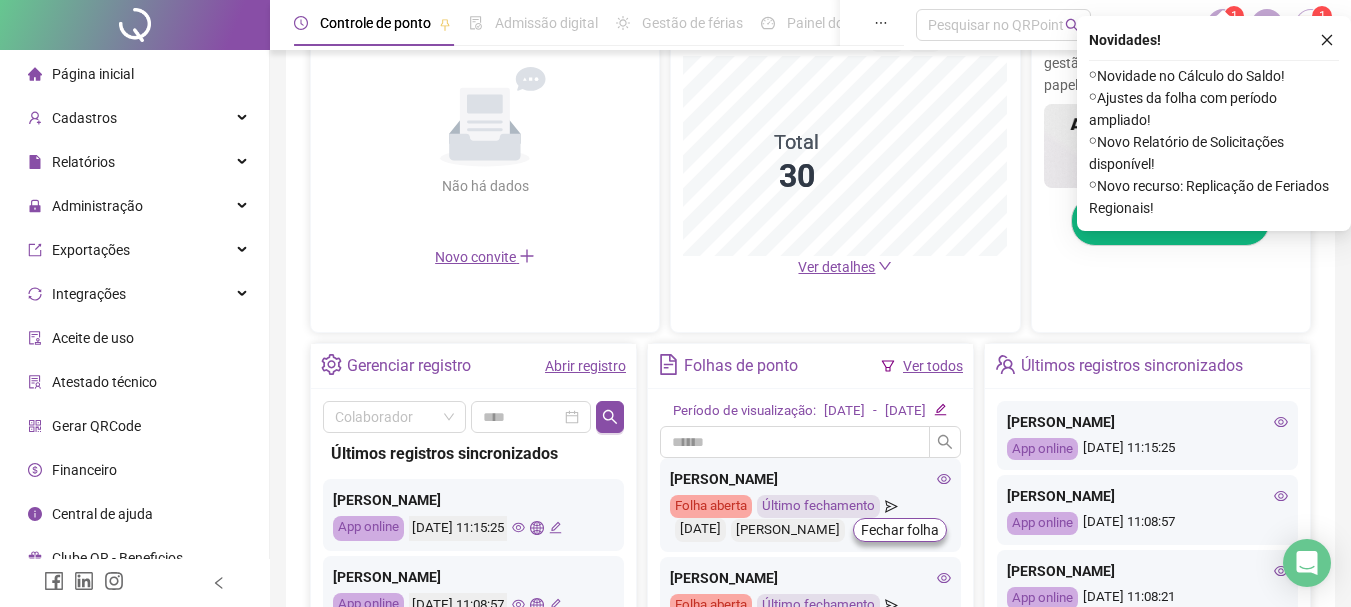 scroll, scrollTop: 500, scrollLeft: 0, axis: vertical 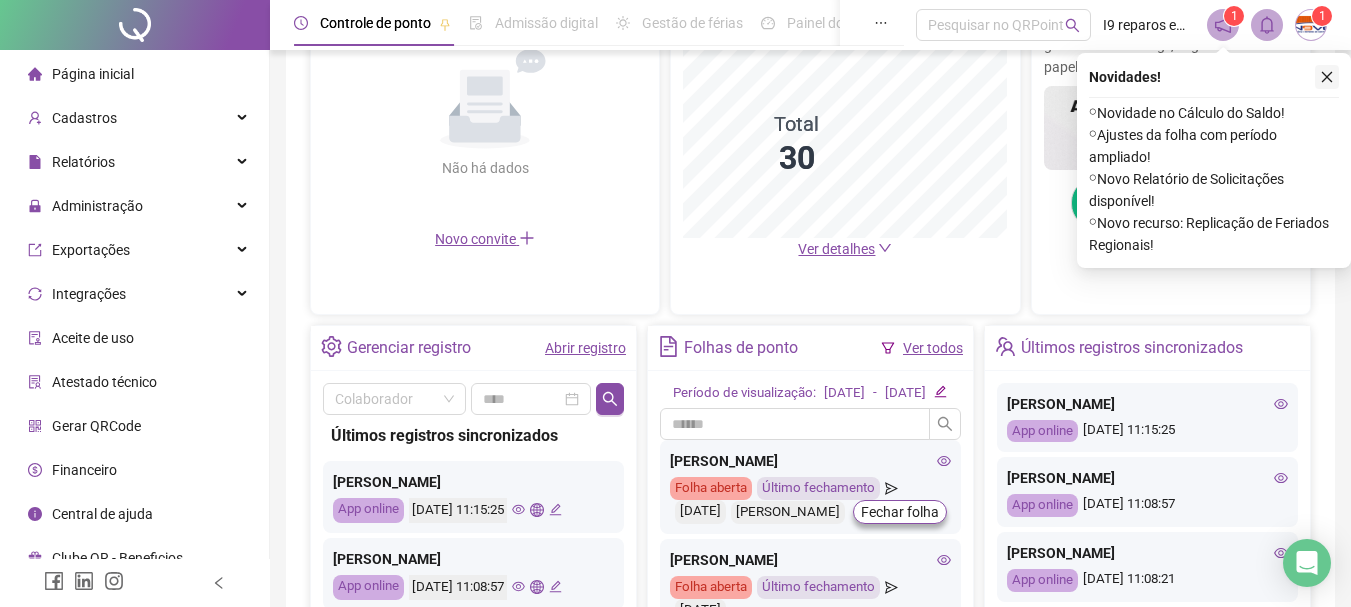 click 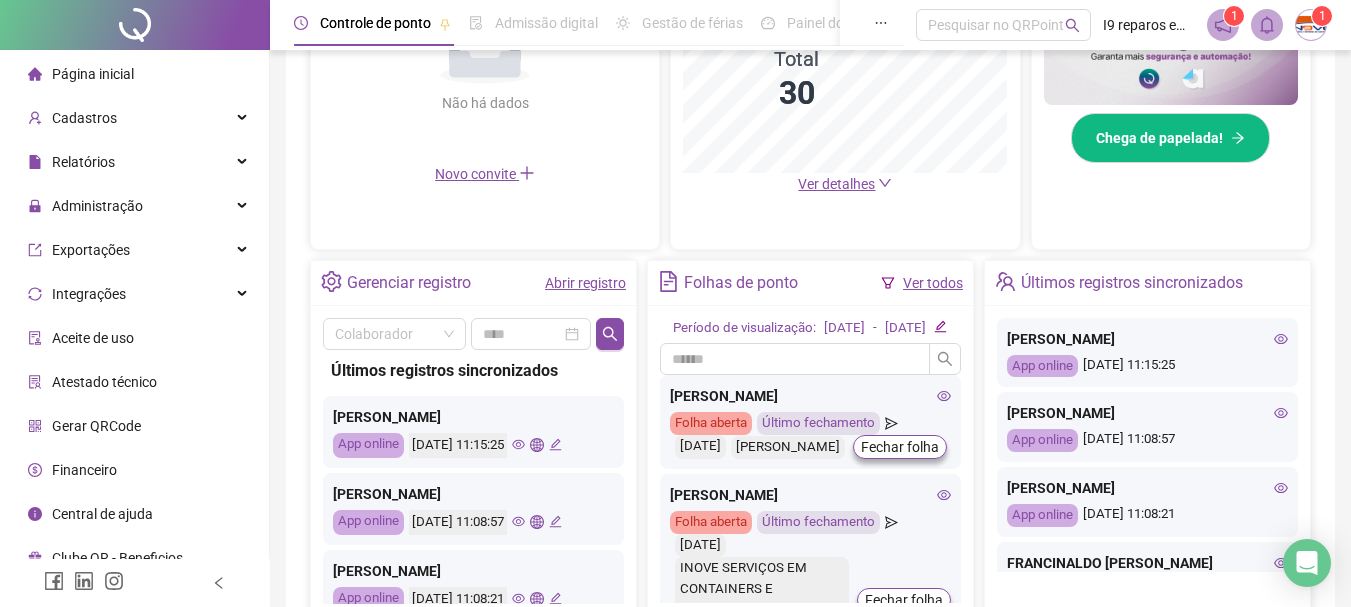 scroll, scrollTop: 600, scrollLeft: 0, axis: vertical 